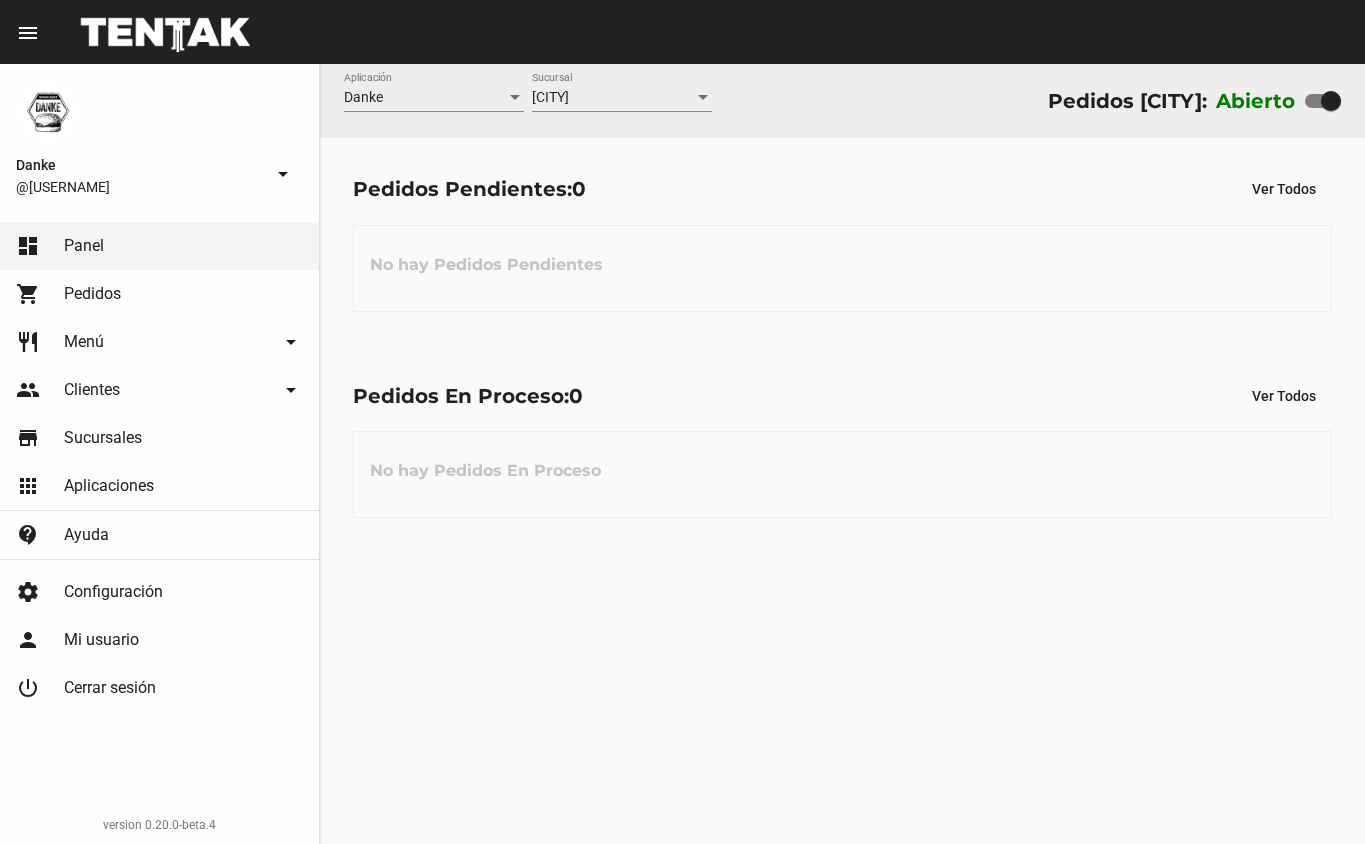 scroll, scrollTop: 0, scrollLeft: 0, axis: both 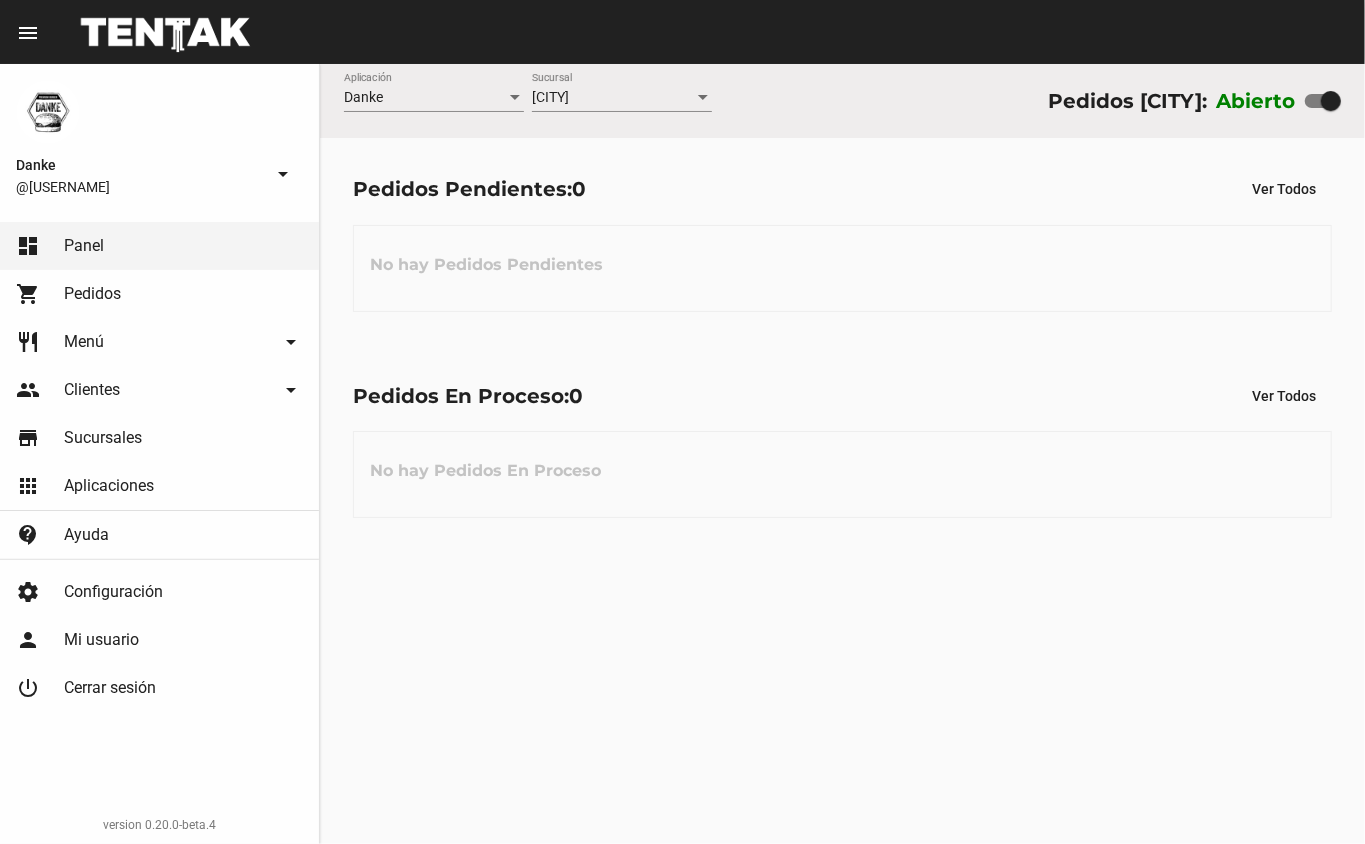 click on "restaurant Menú arrow_drop_down" 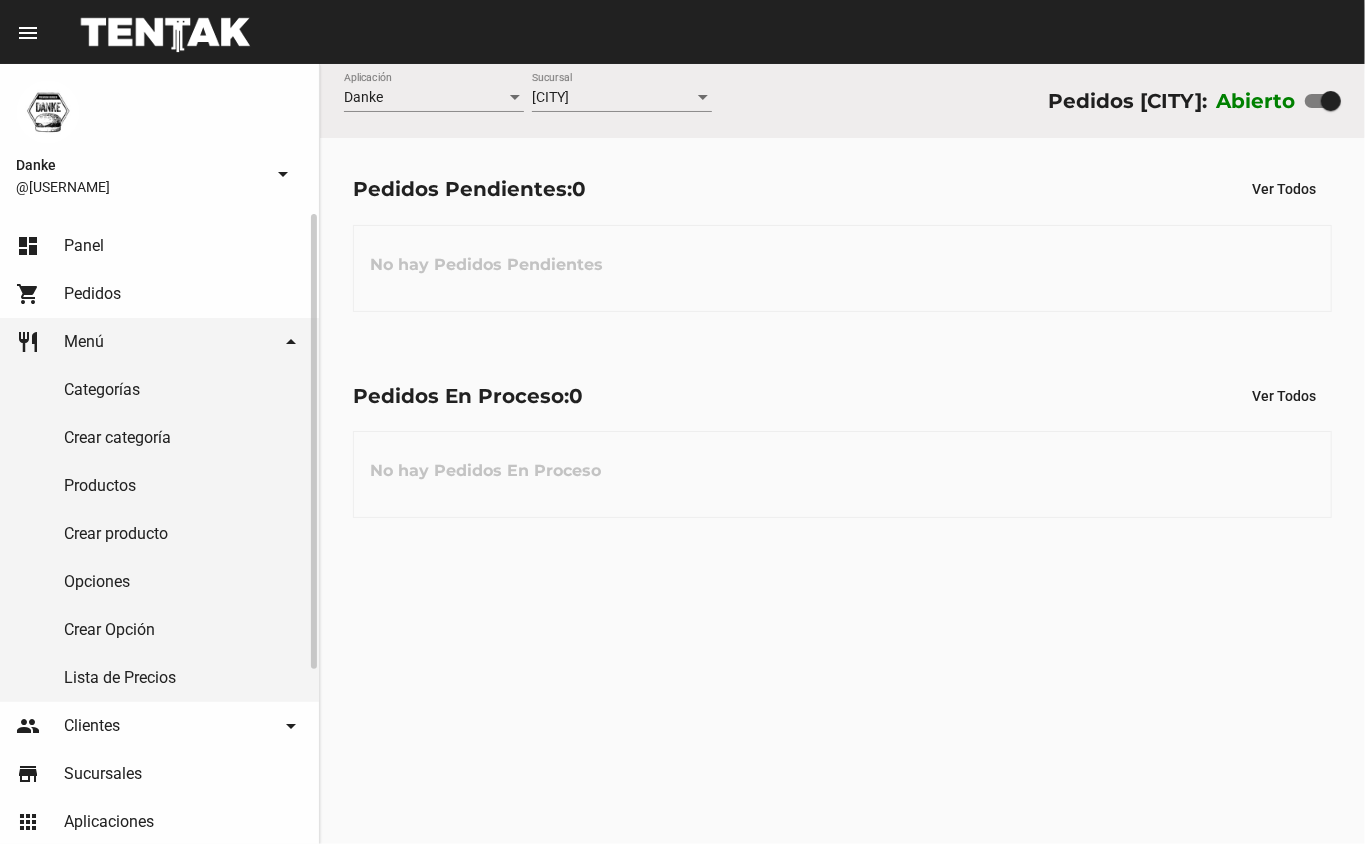 click on "Productos" 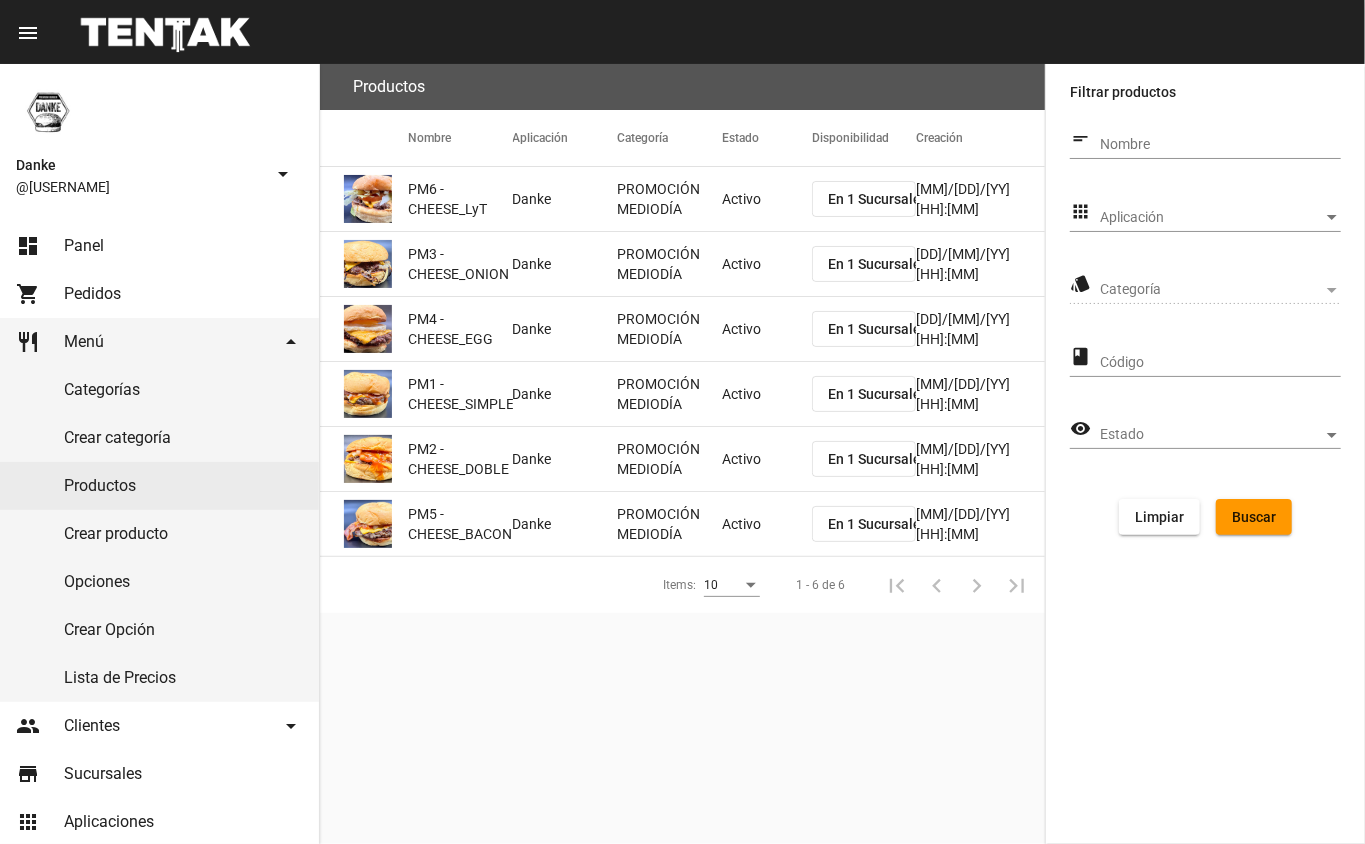 click on "PROMOCIÓN MEDIODÍA" 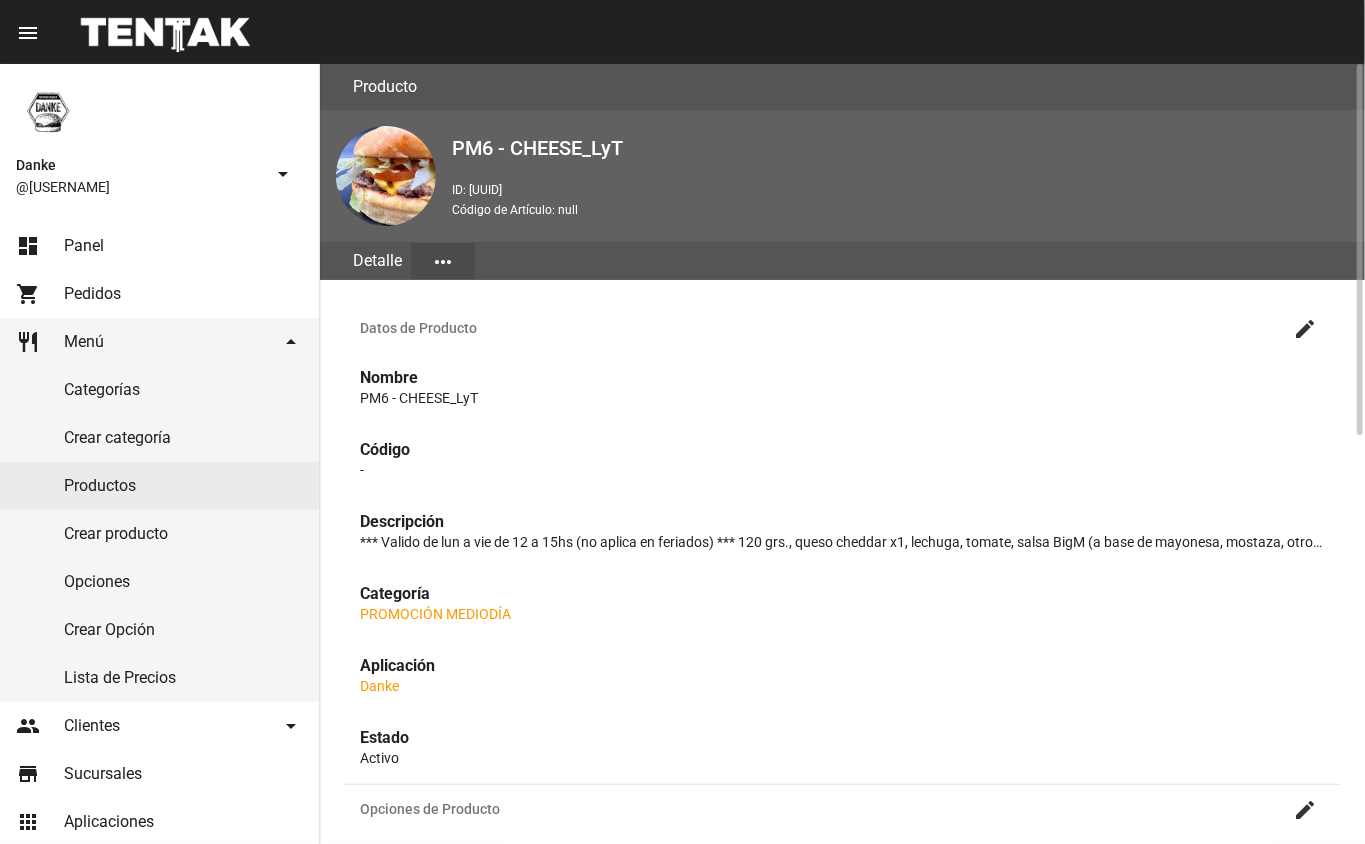 click on "create" 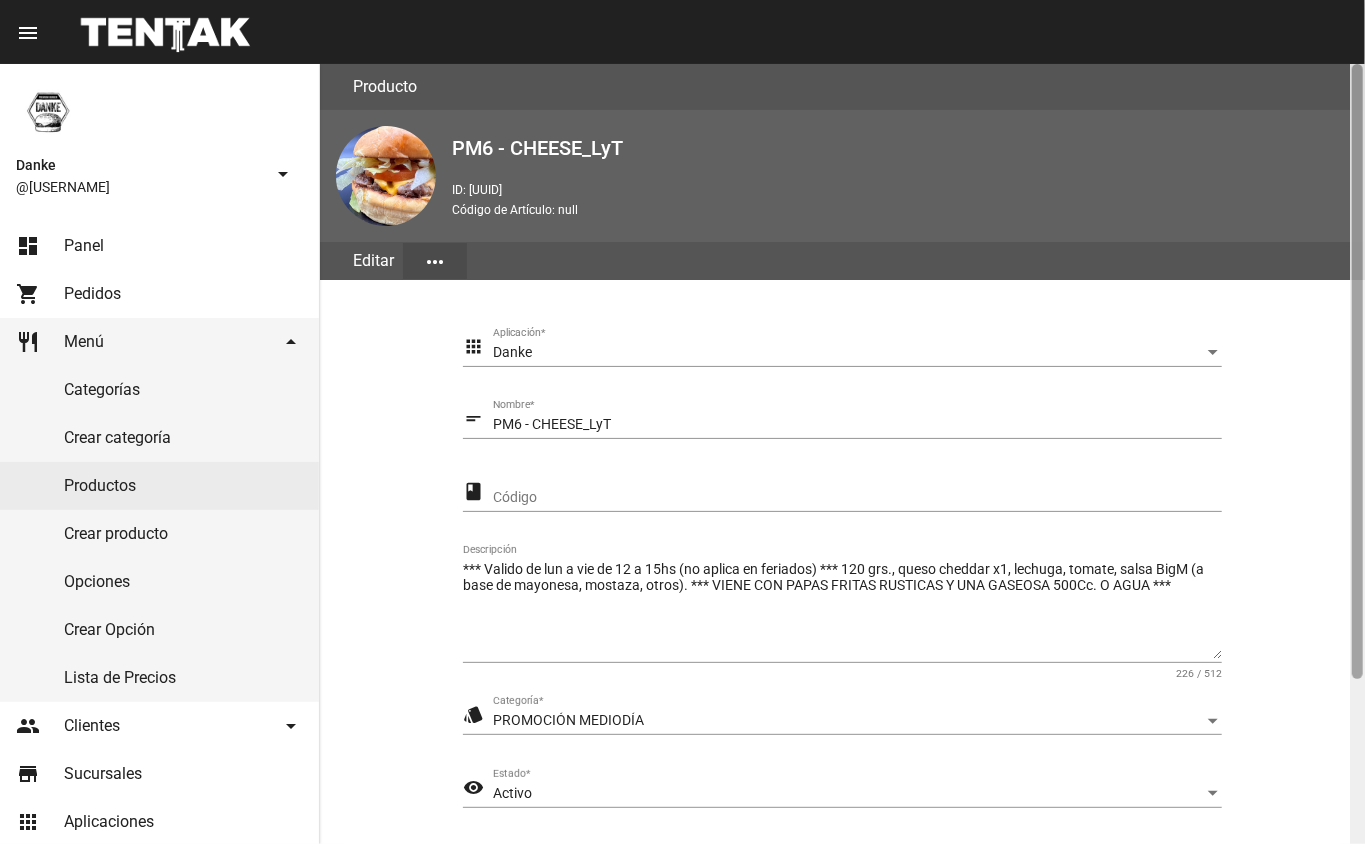 scroll, scrollTop: 209, scrollLeft: 0, axis: vertical 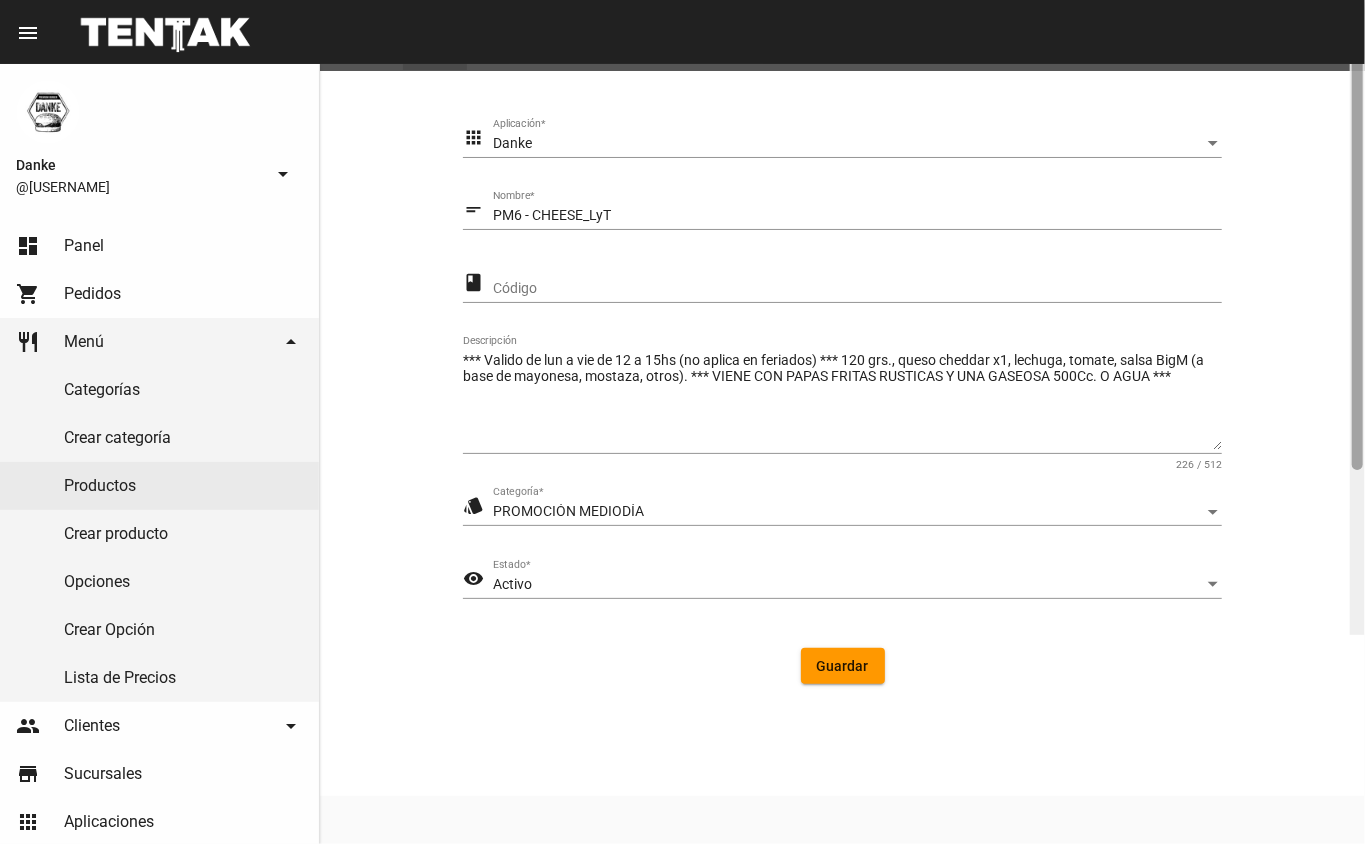 click 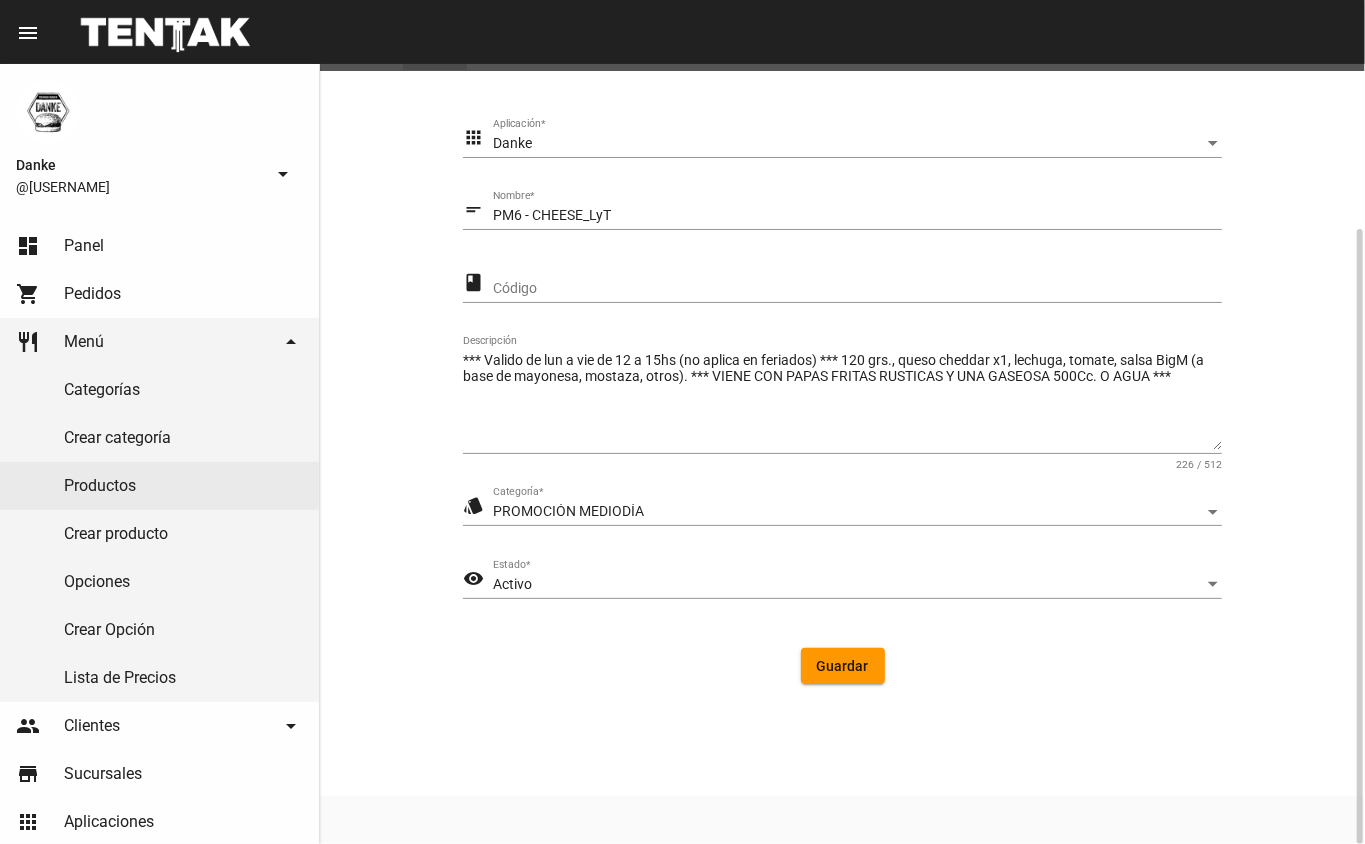 click on "Activo Estado  *" 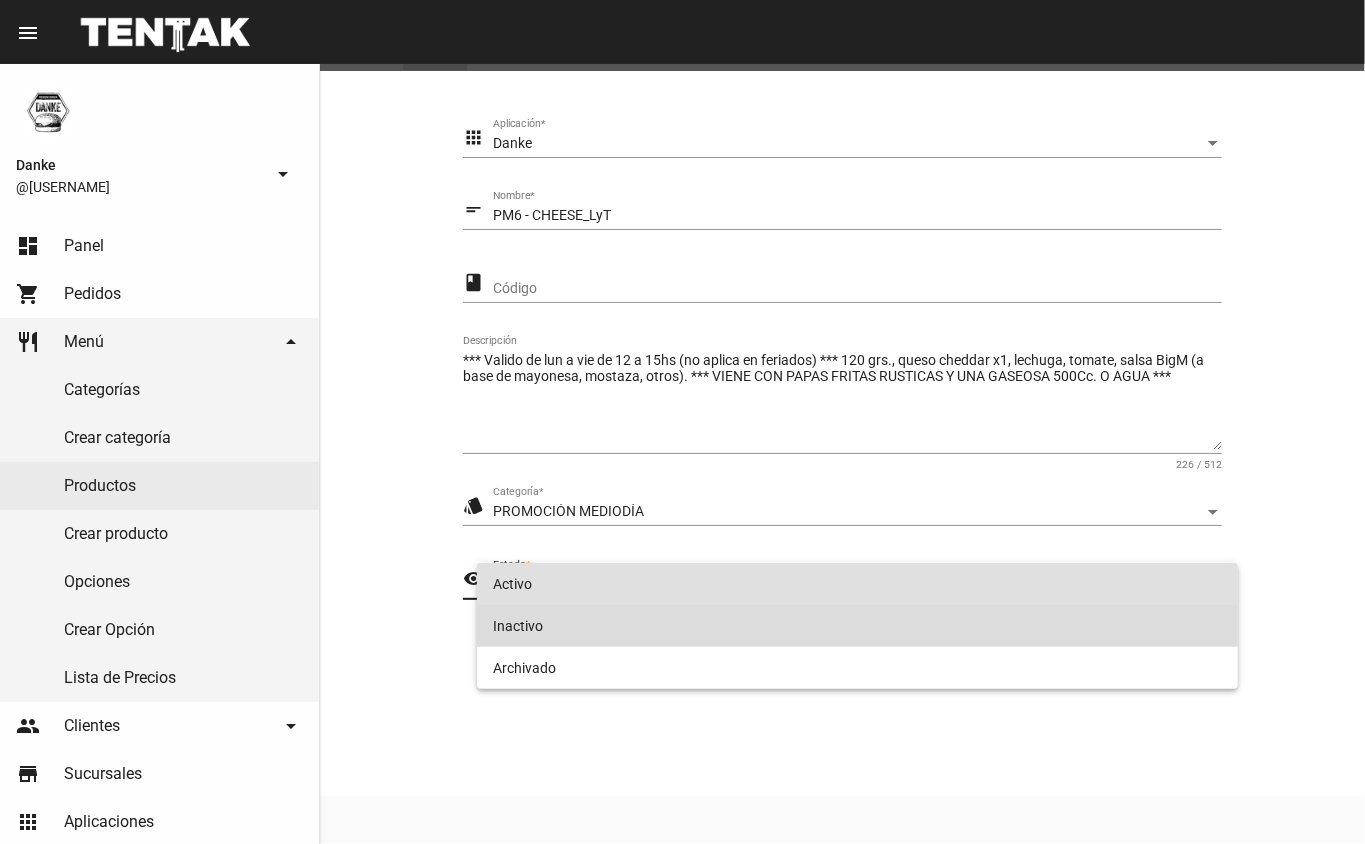 click on "Inactivo" at bounding box center (858, 626) 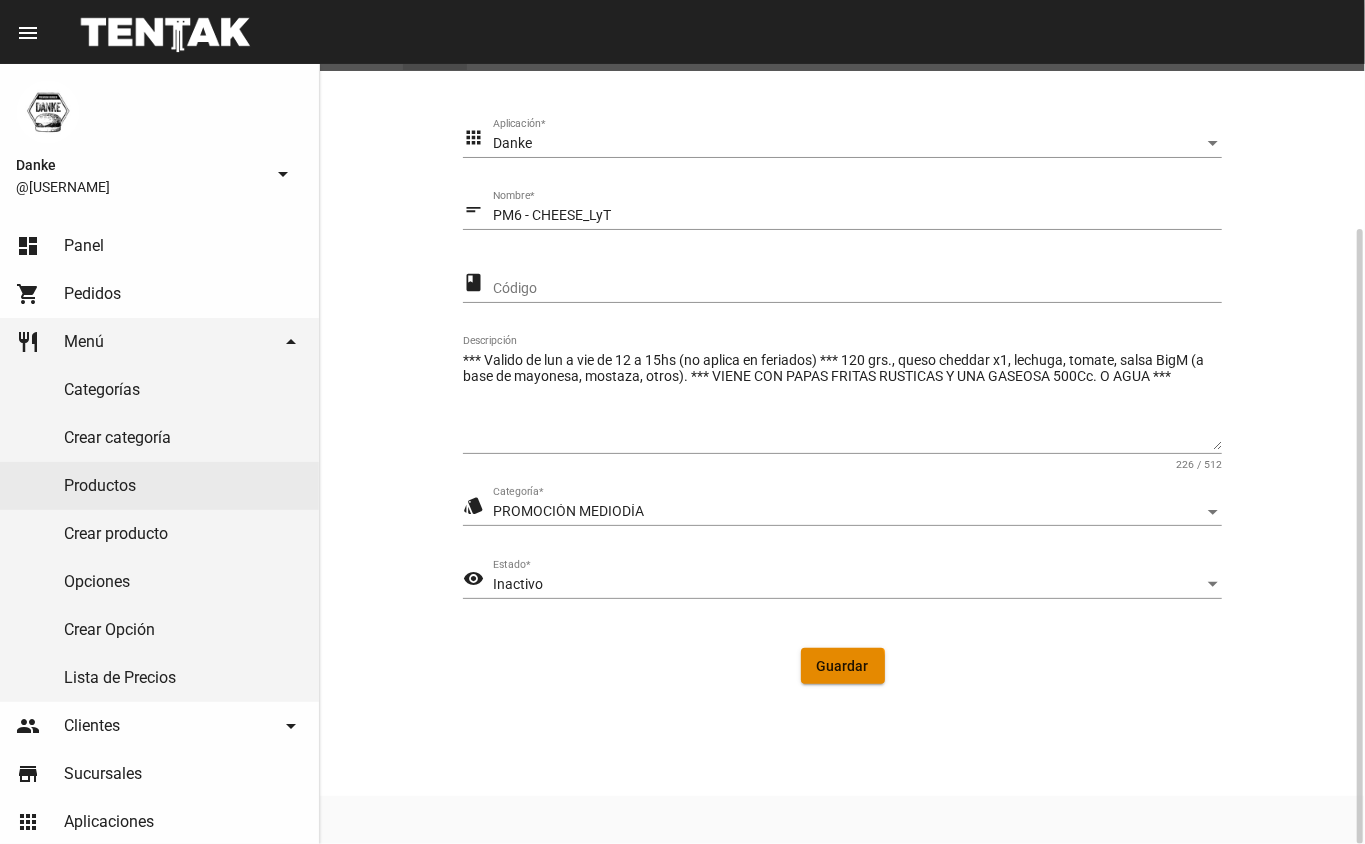 click on "Guardar" 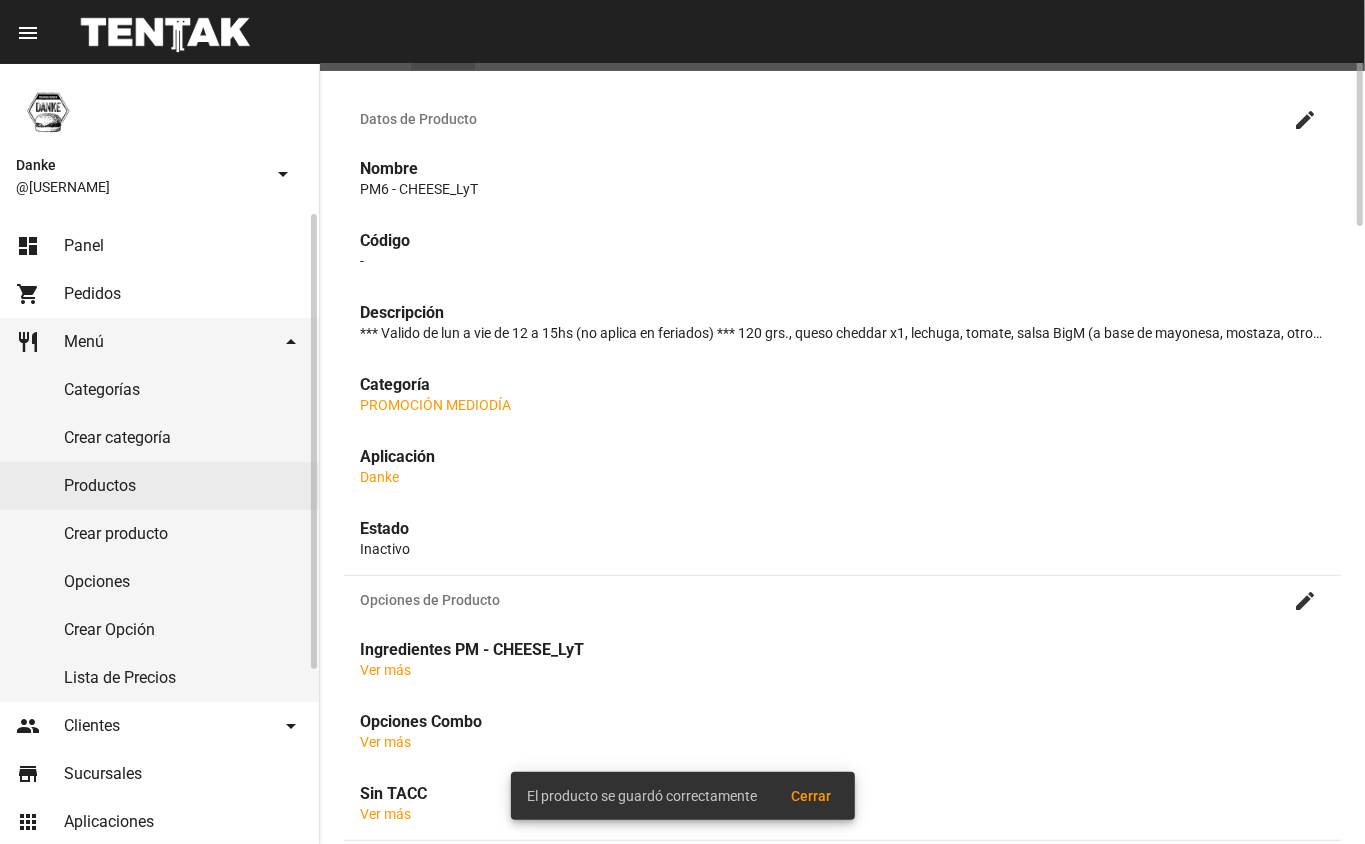 scroll, scrollTop: 0, scrollLeft: 0, axis: both 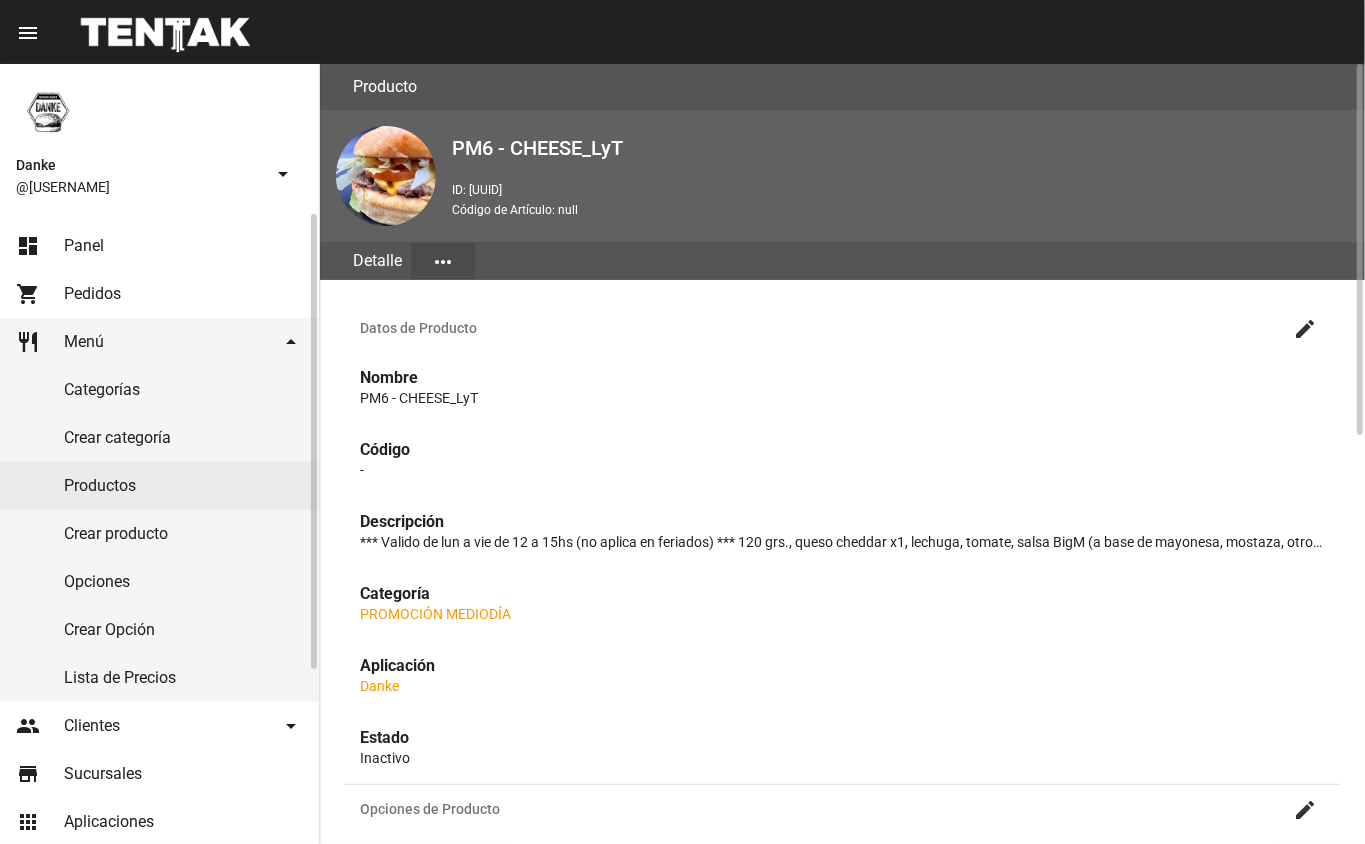 click on "Productos" 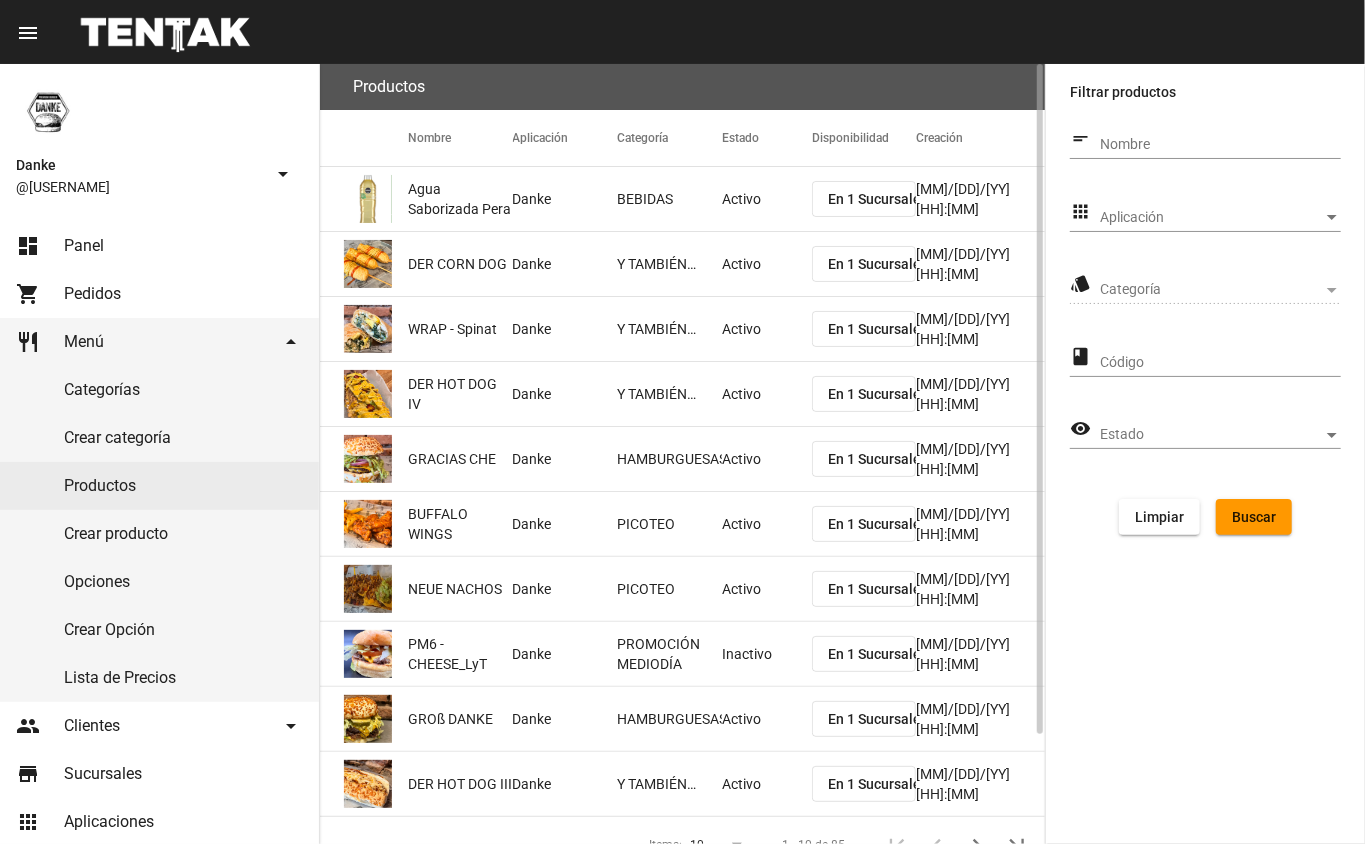 click on "Aplicación" at bounding box center [1211, 218] 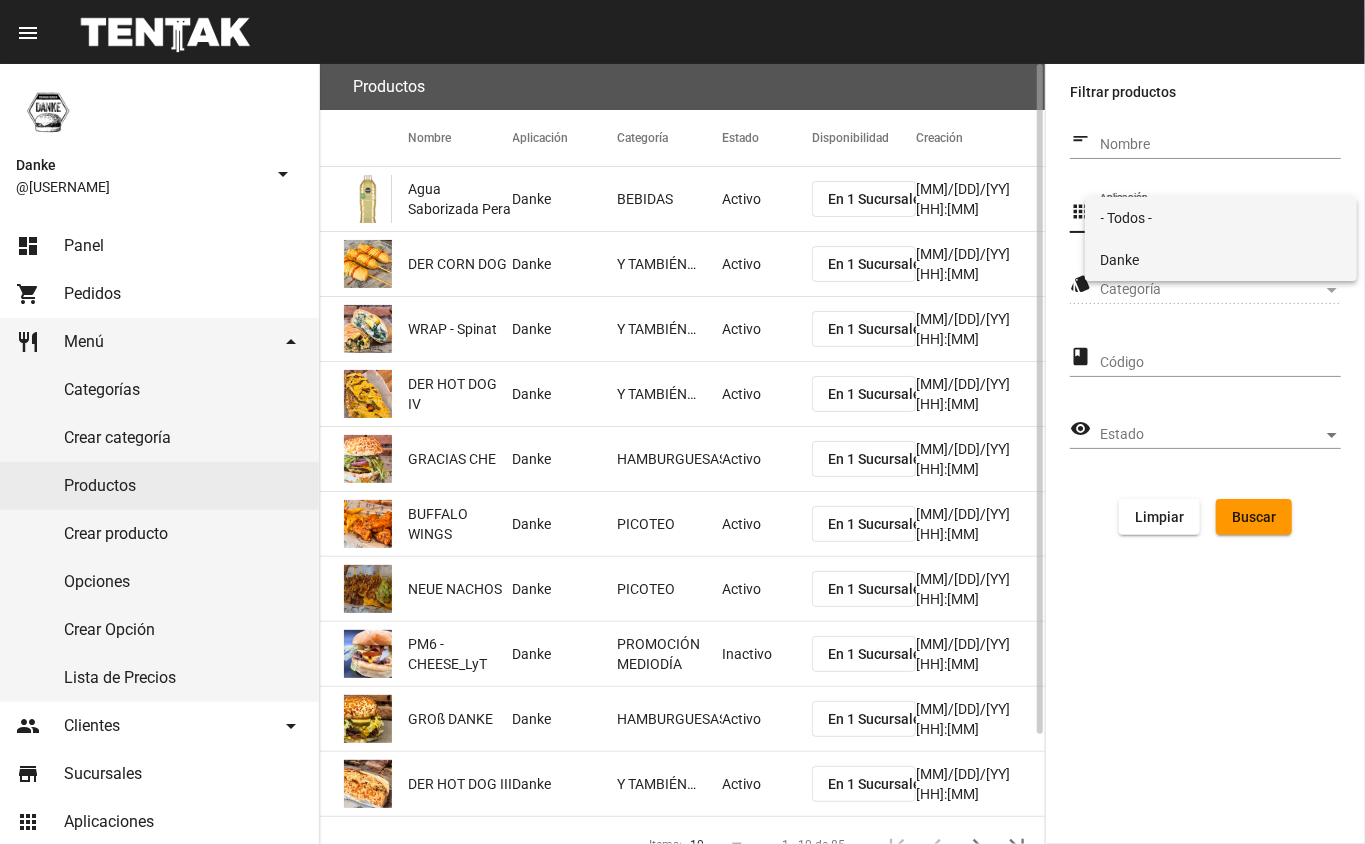 click on "Danke" at bounding box center [1221, 260] 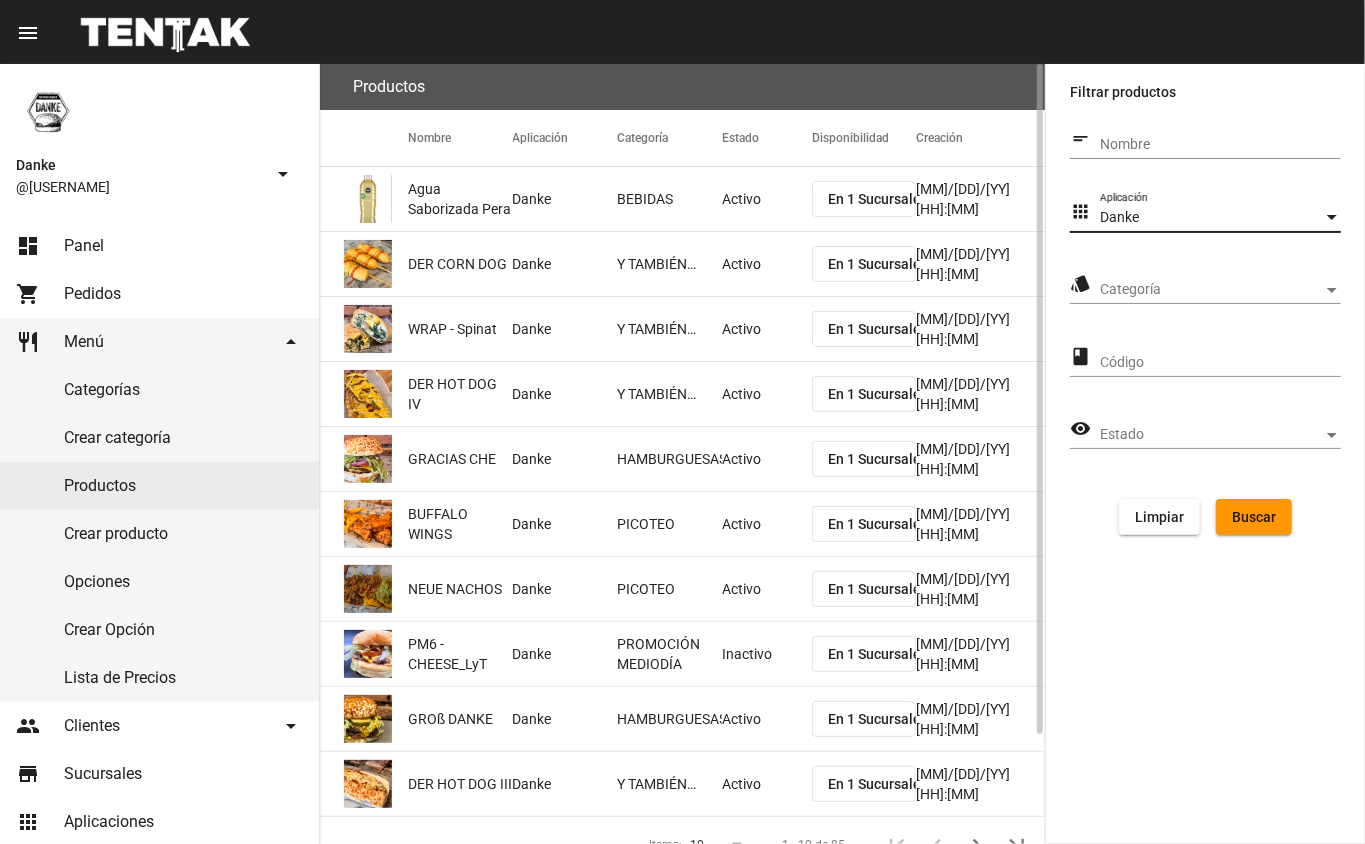 click on "Categoría Categoría" 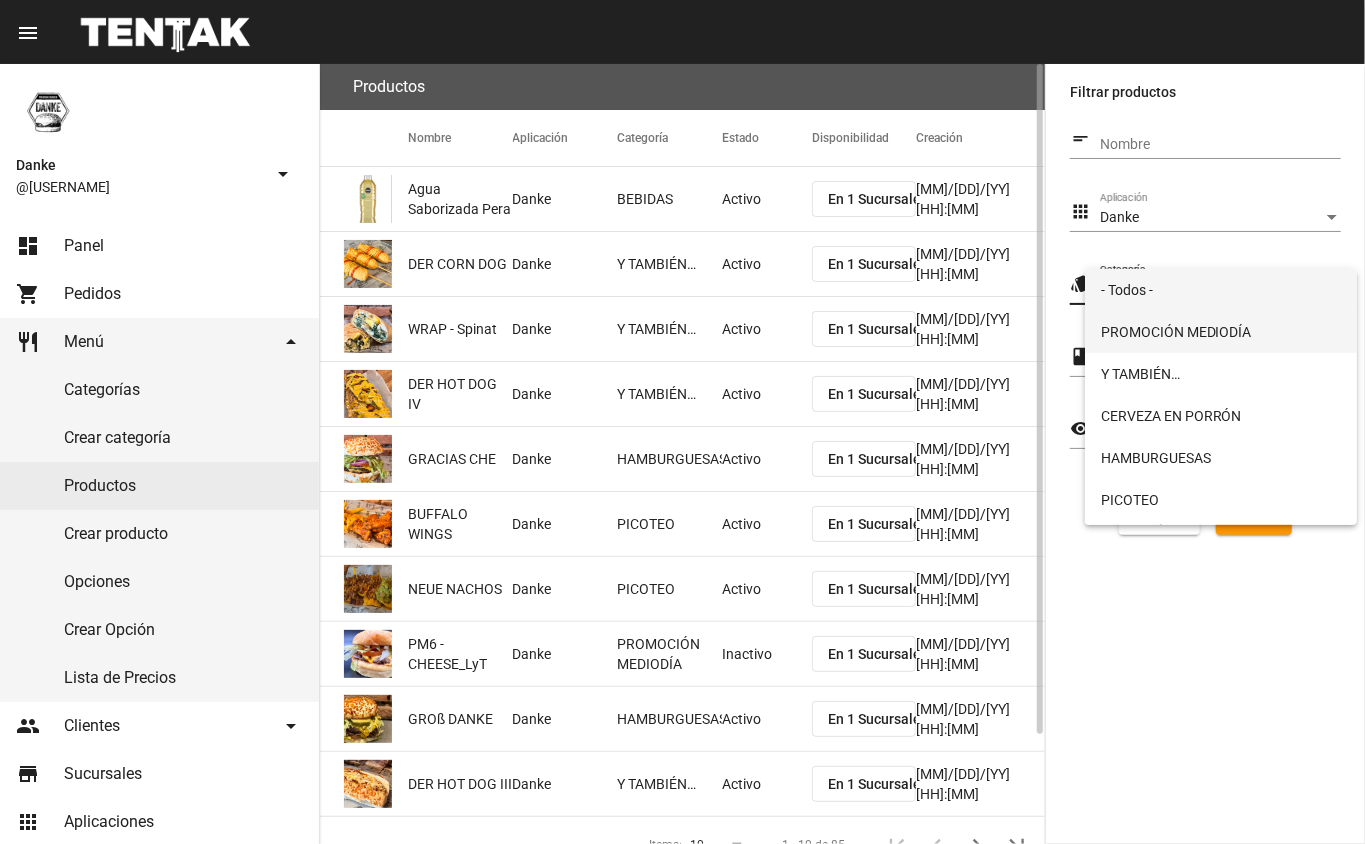 click on "PROMOCIÓN MEDIODÍA" at bounding box center (1221, 332) 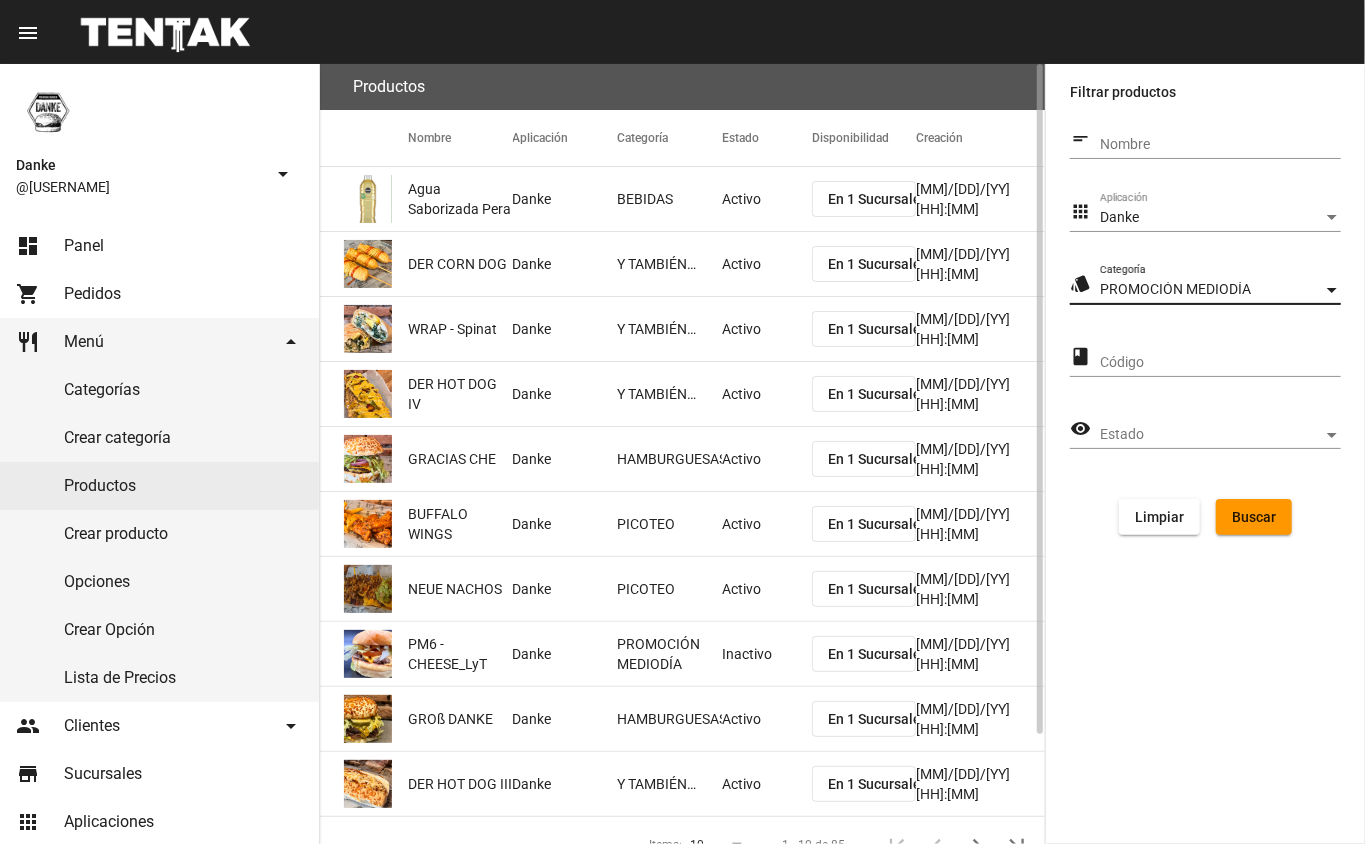 click on "Buscar" 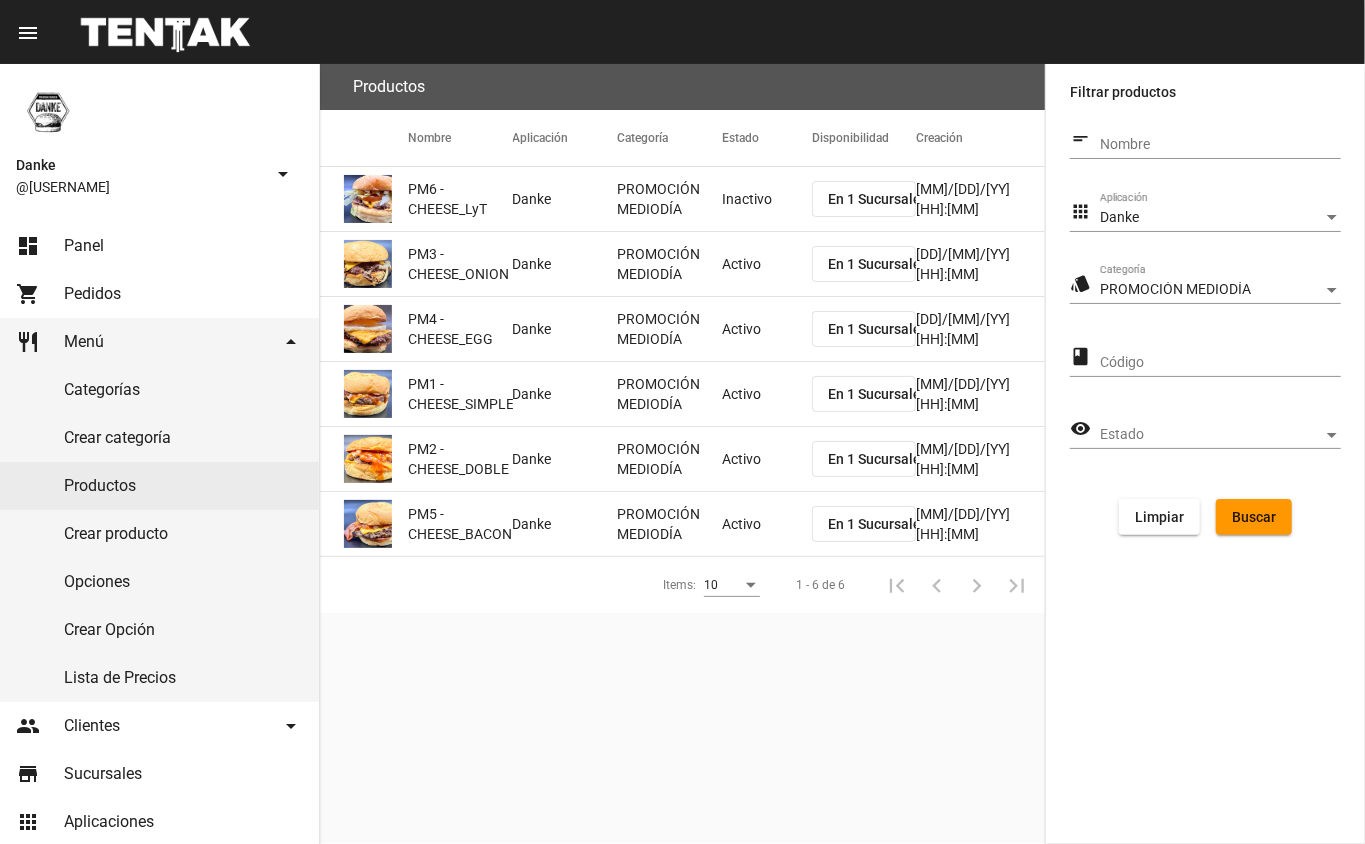 click on "PROMOCIÓN MEDIODÍA" 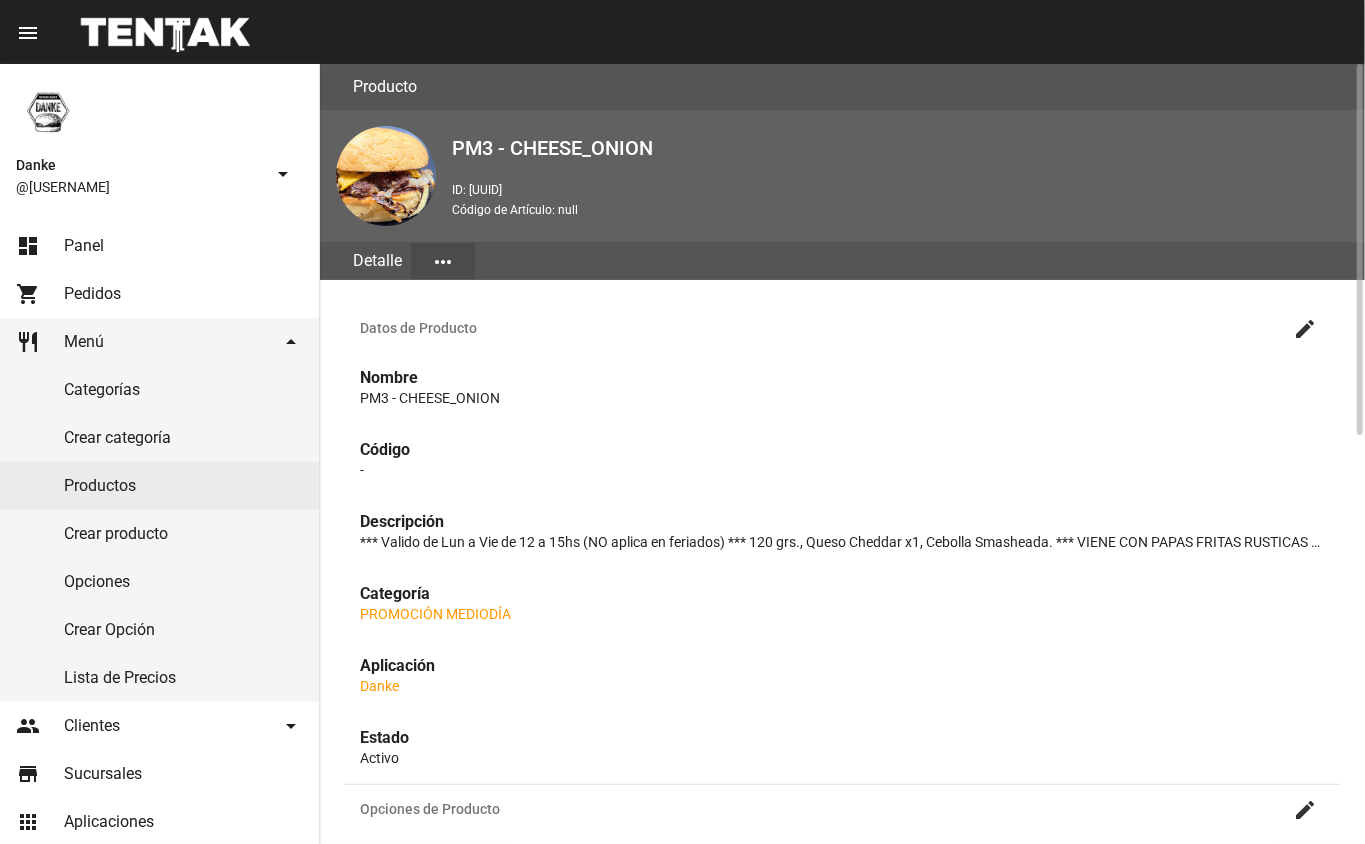 click on "create" 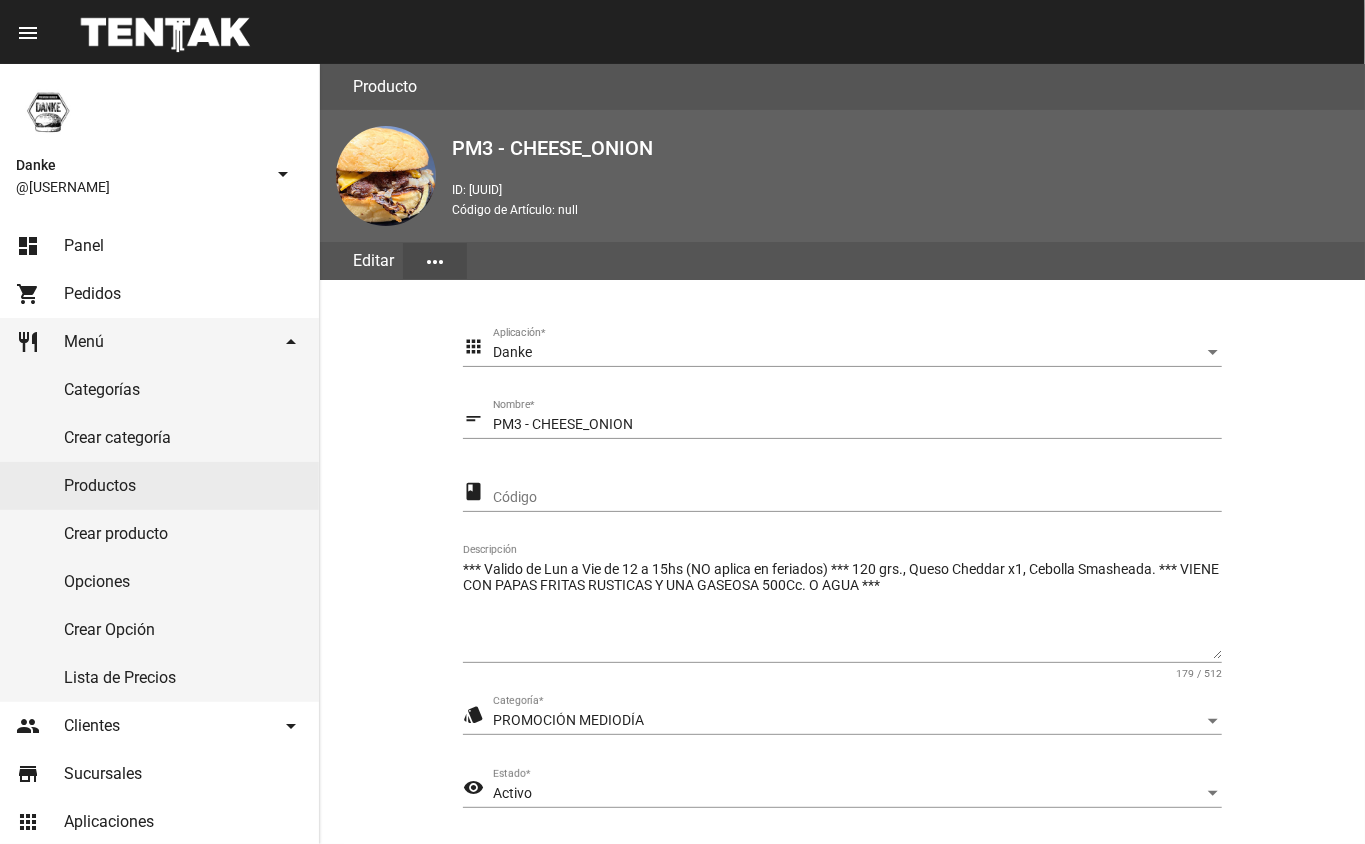 scroll, scrollTop: 209, scrollLeft: 0, axis: vertical 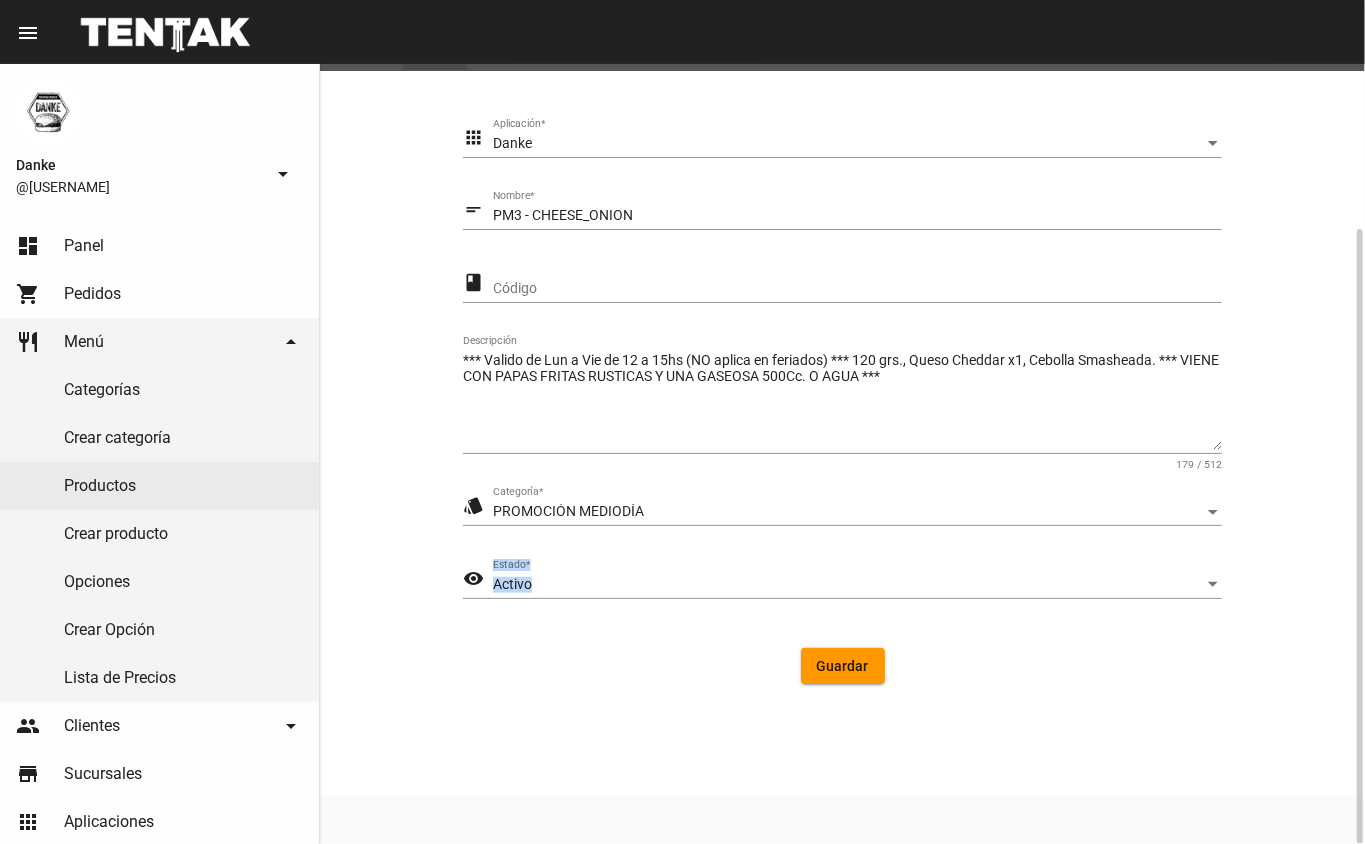 drag, startPoint x: 1364, startPoint y: 697, endPoint x: 768, endPoint y: 577, distance: 607.9605 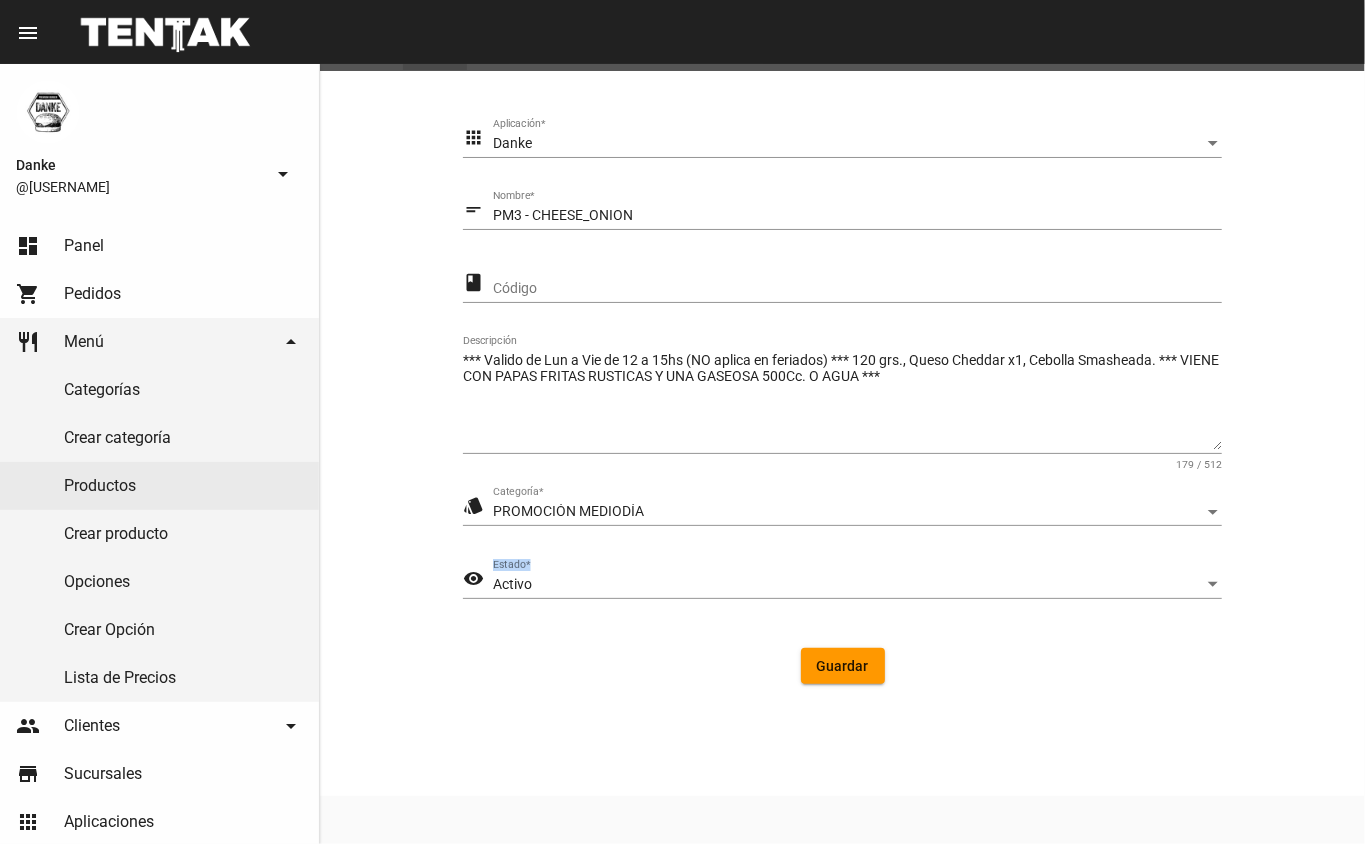 click on "Activo" at bounding box center (848, 585) 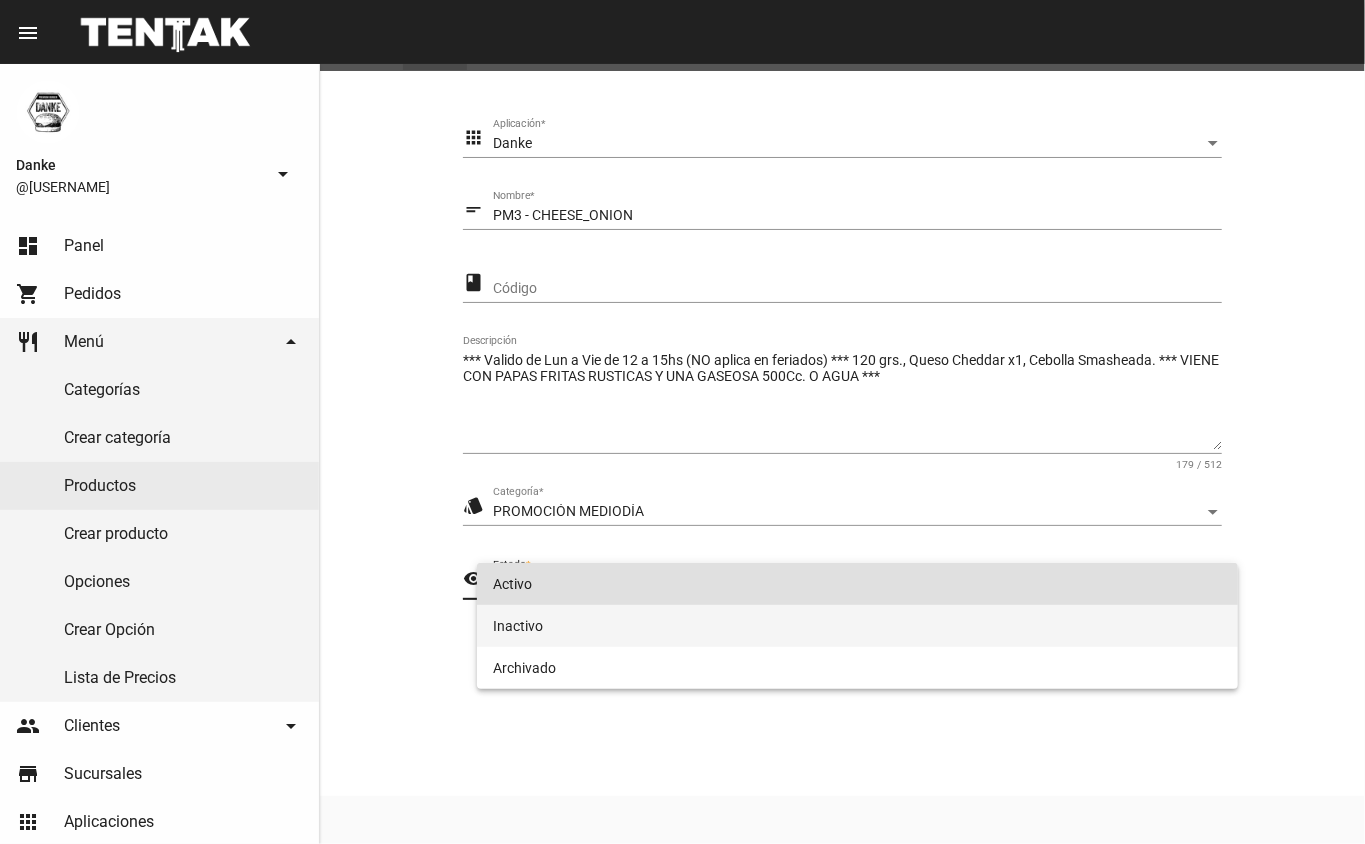click on "Inactivo" at bounding box center [858, 626] 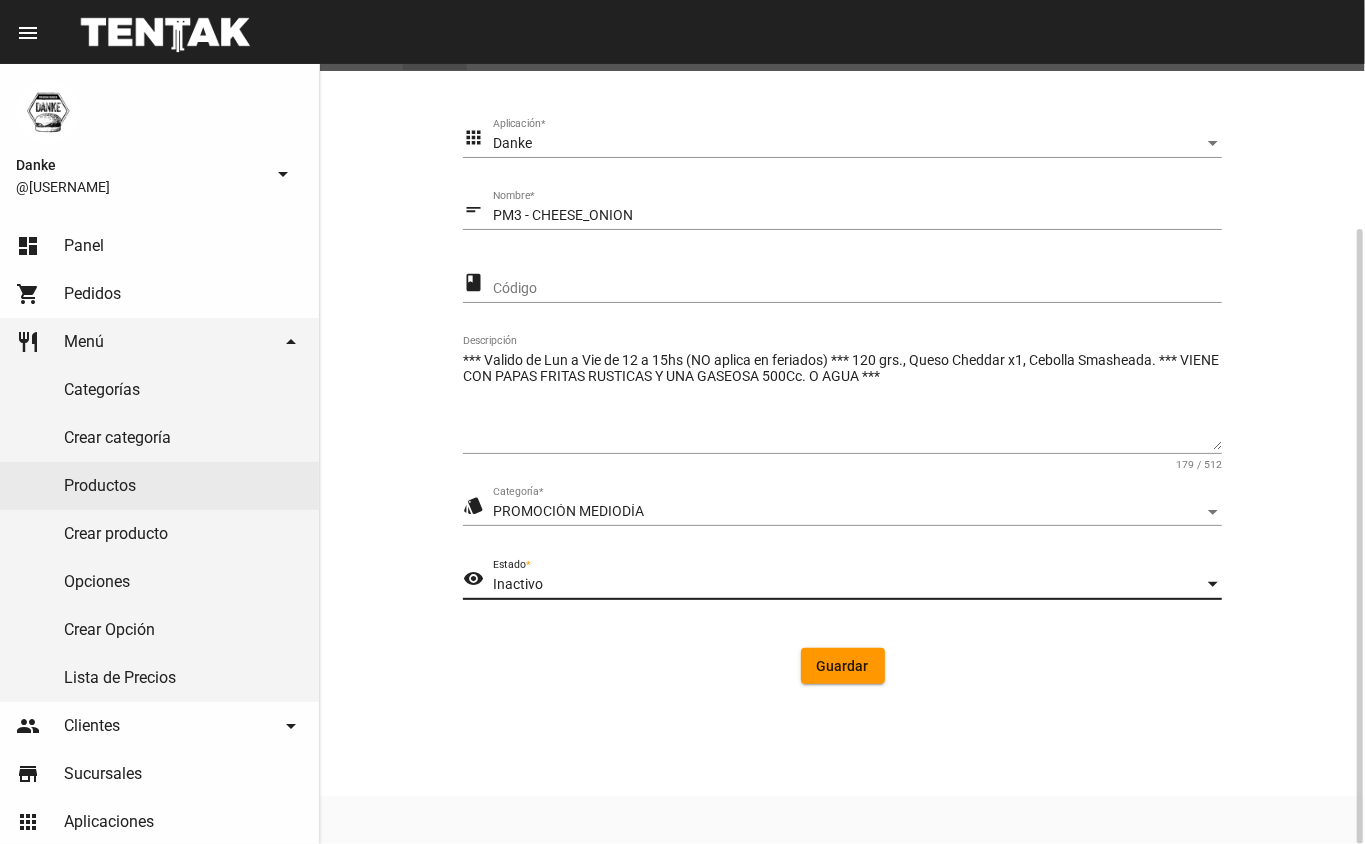 click on "Guardar" 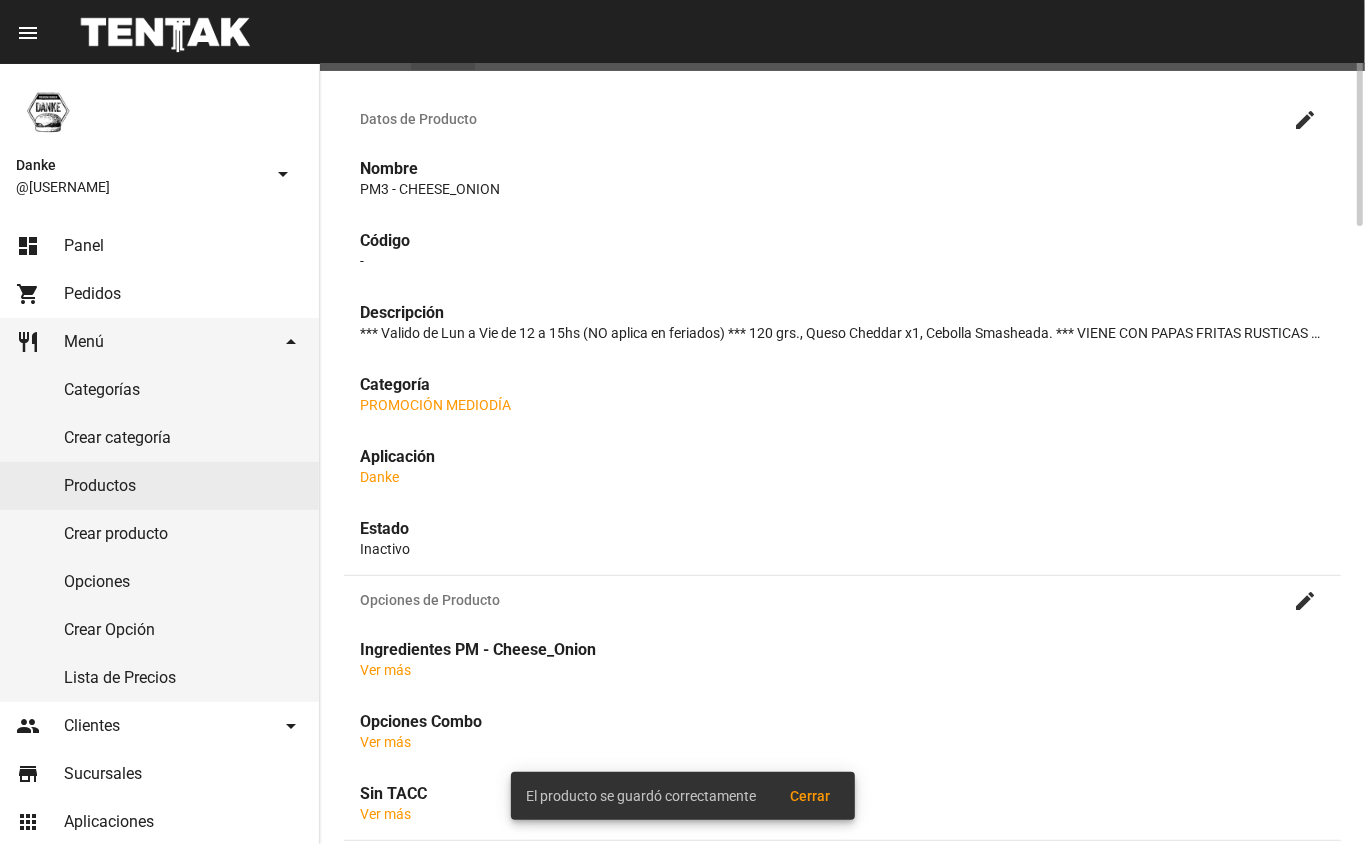scroll, scrollTop: 0, scrollLeft: 0, axis: both 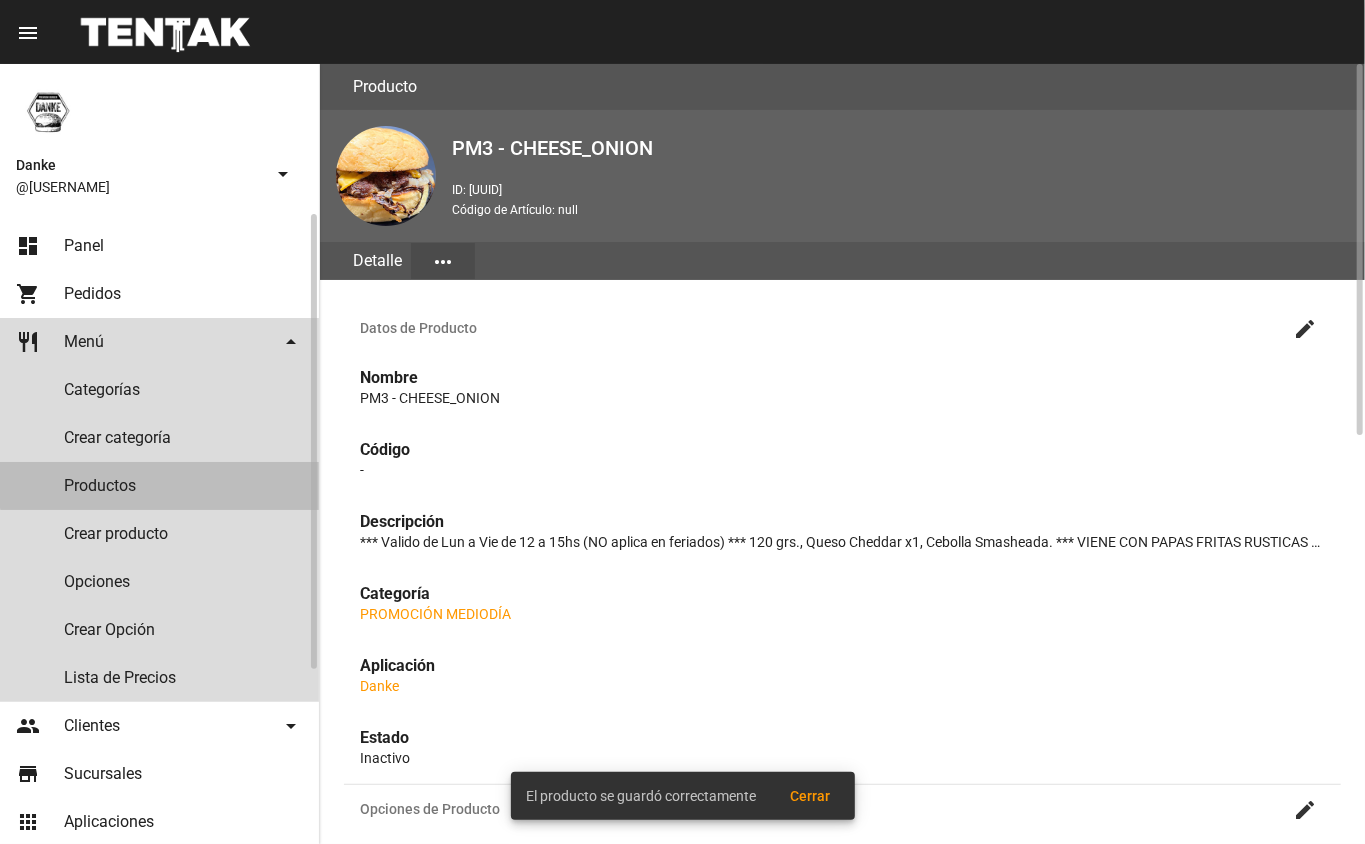 click on "Productos" 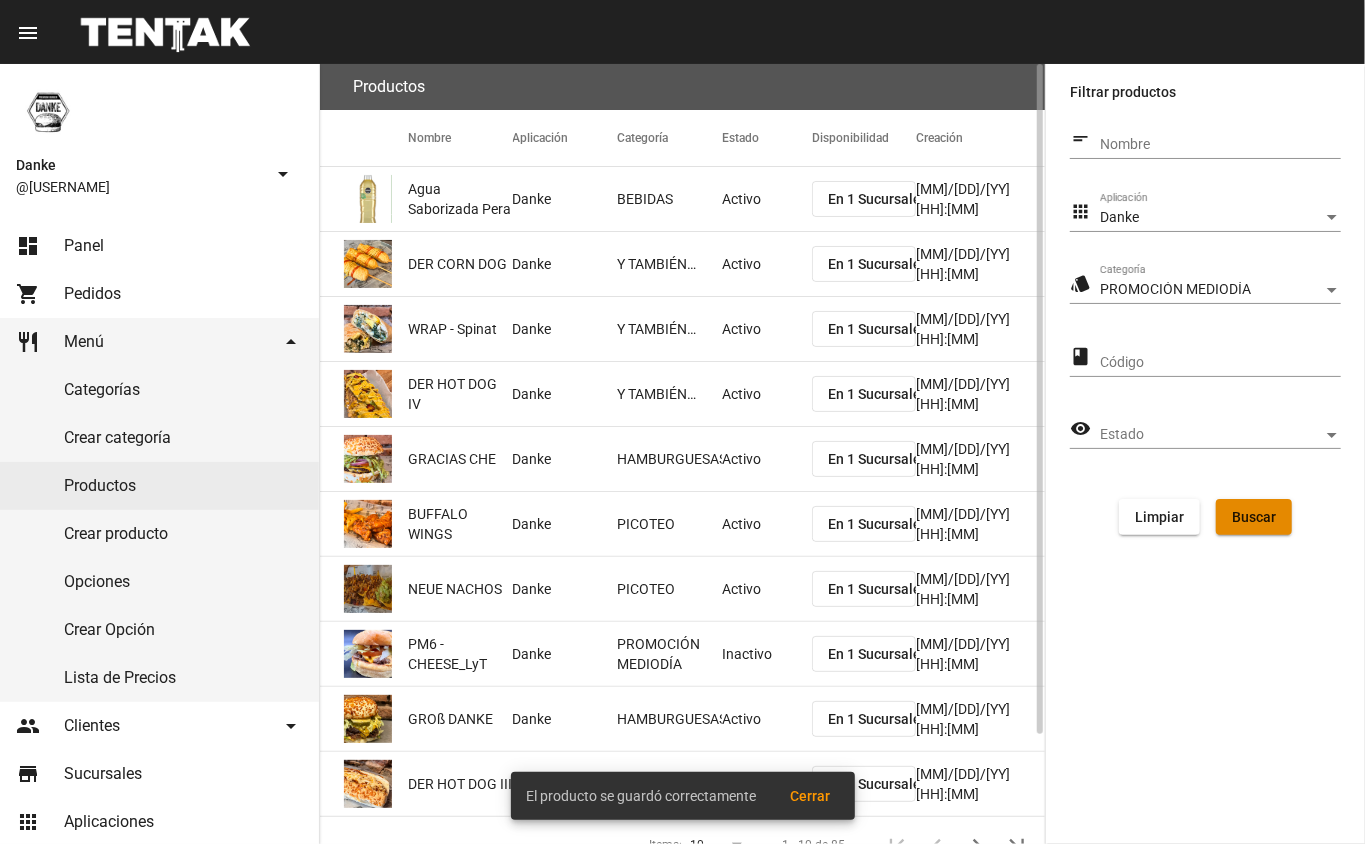 click on "Buscar" 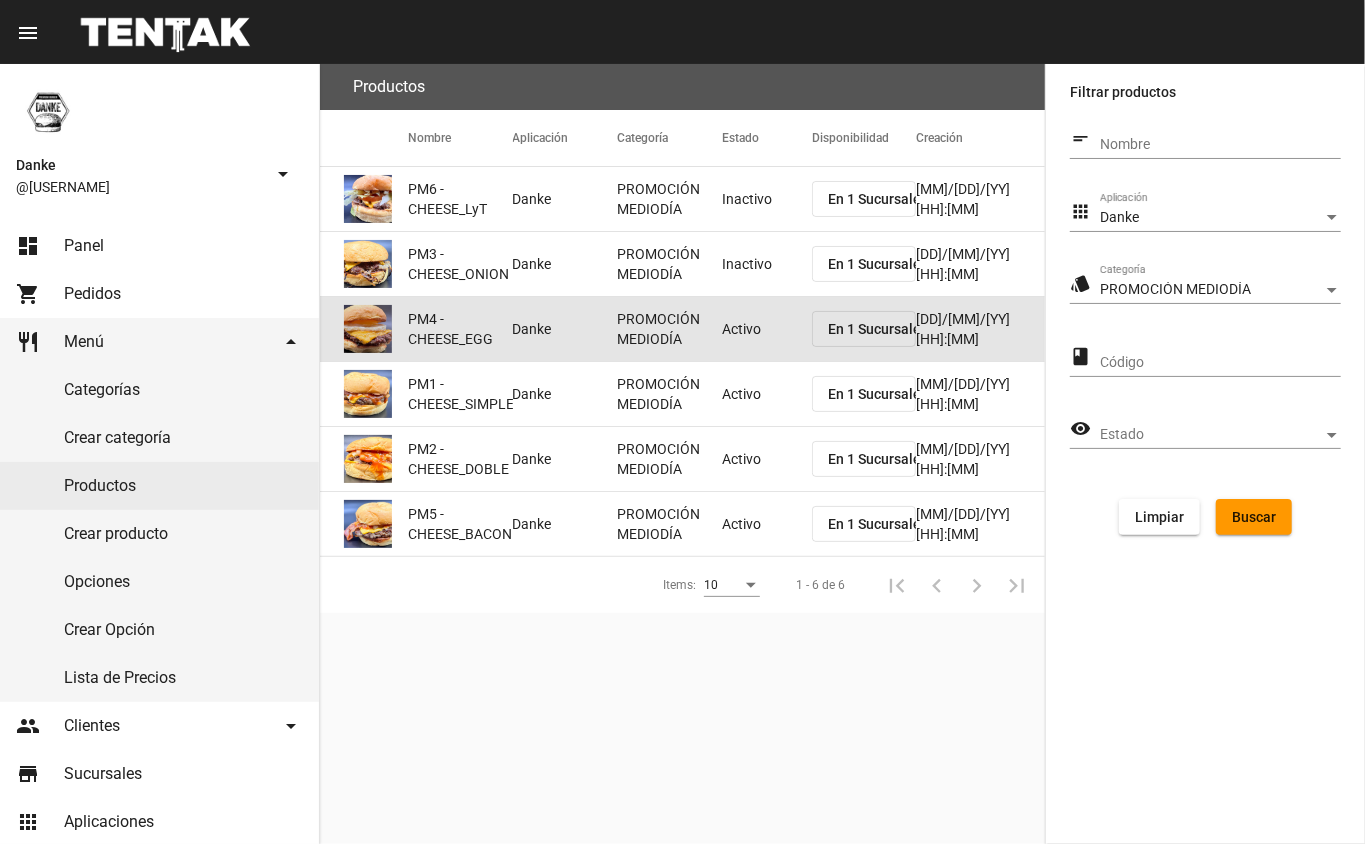 click on "Activo" 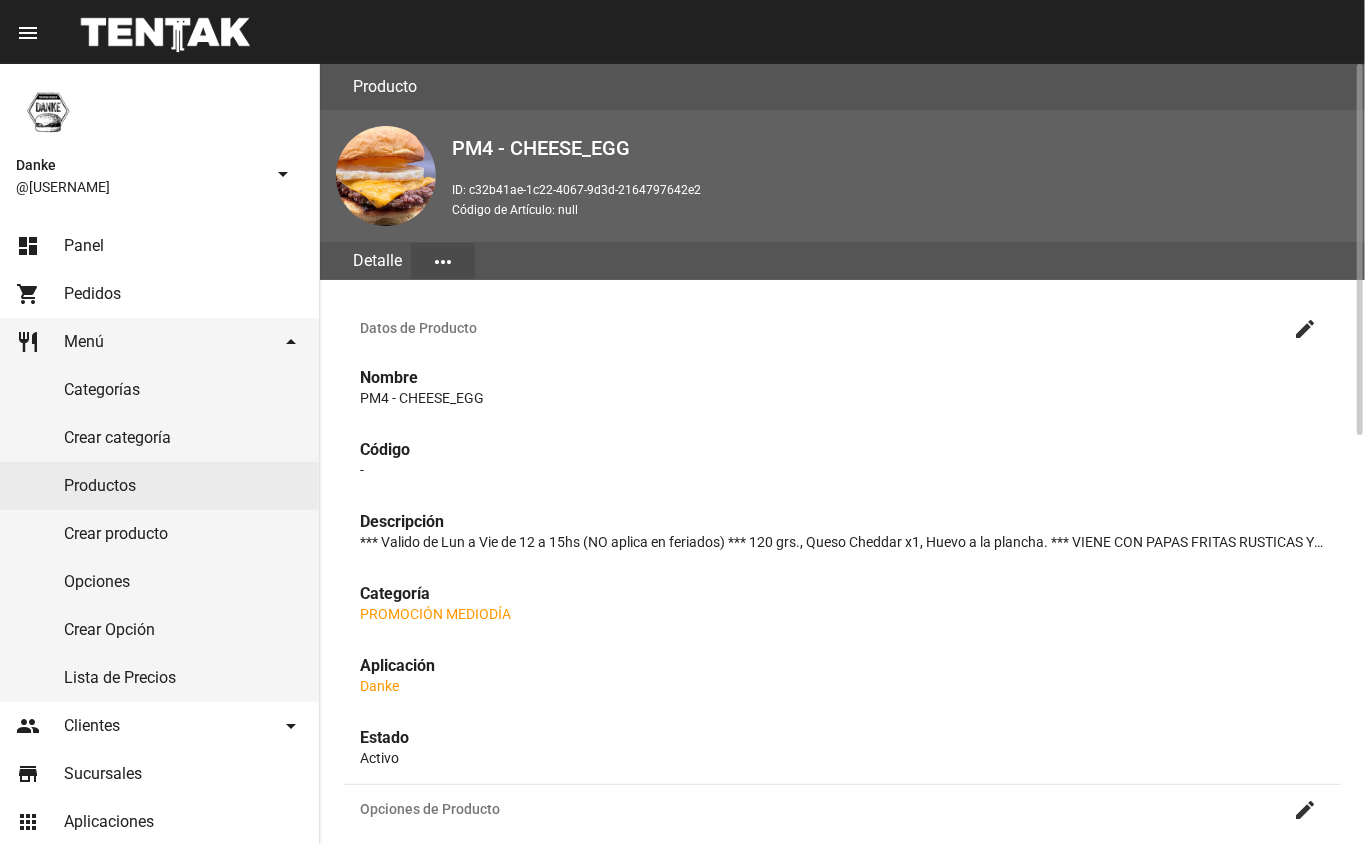 click on "create" 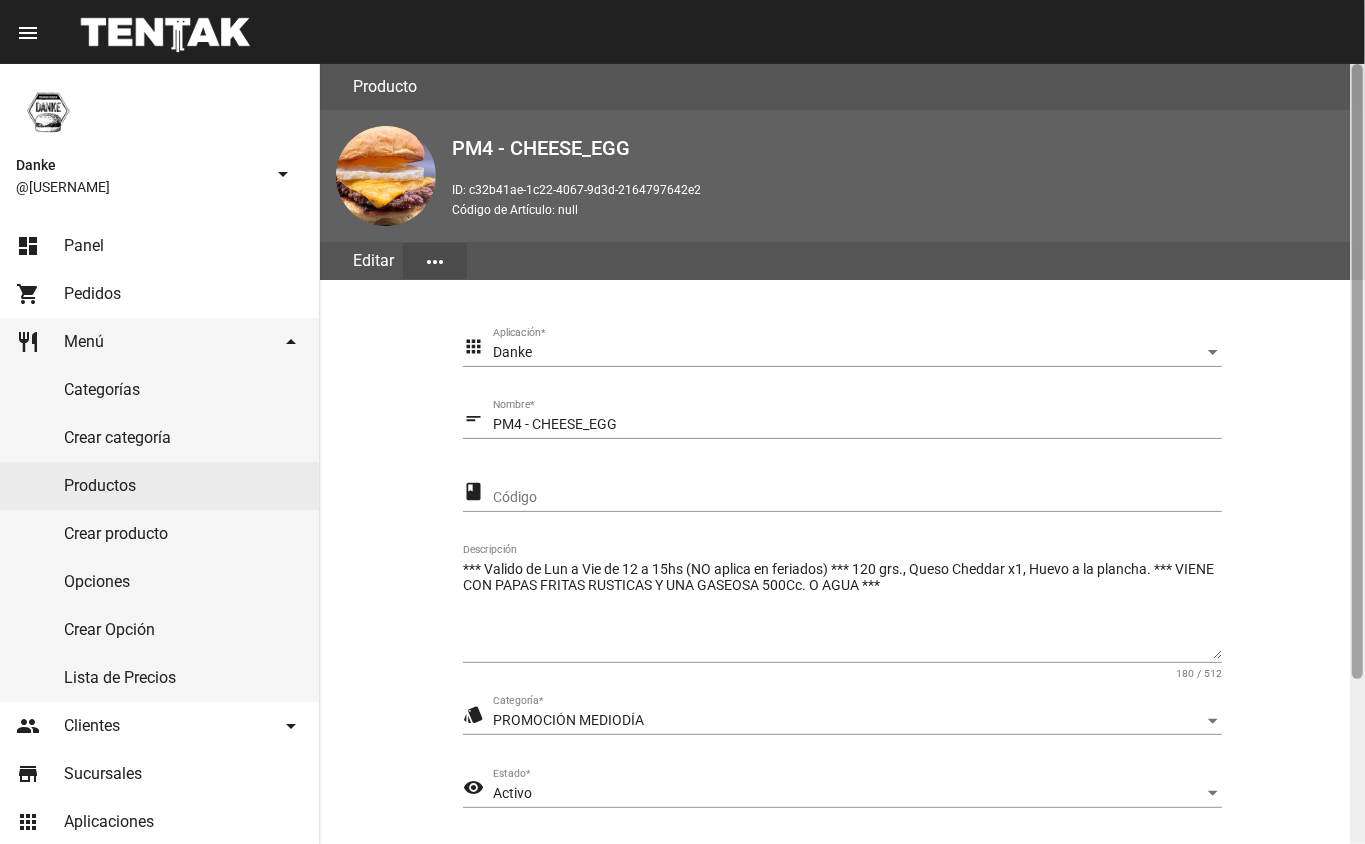 scroll, scrollTop: 209, scrollLeft: 0, axis: vertical 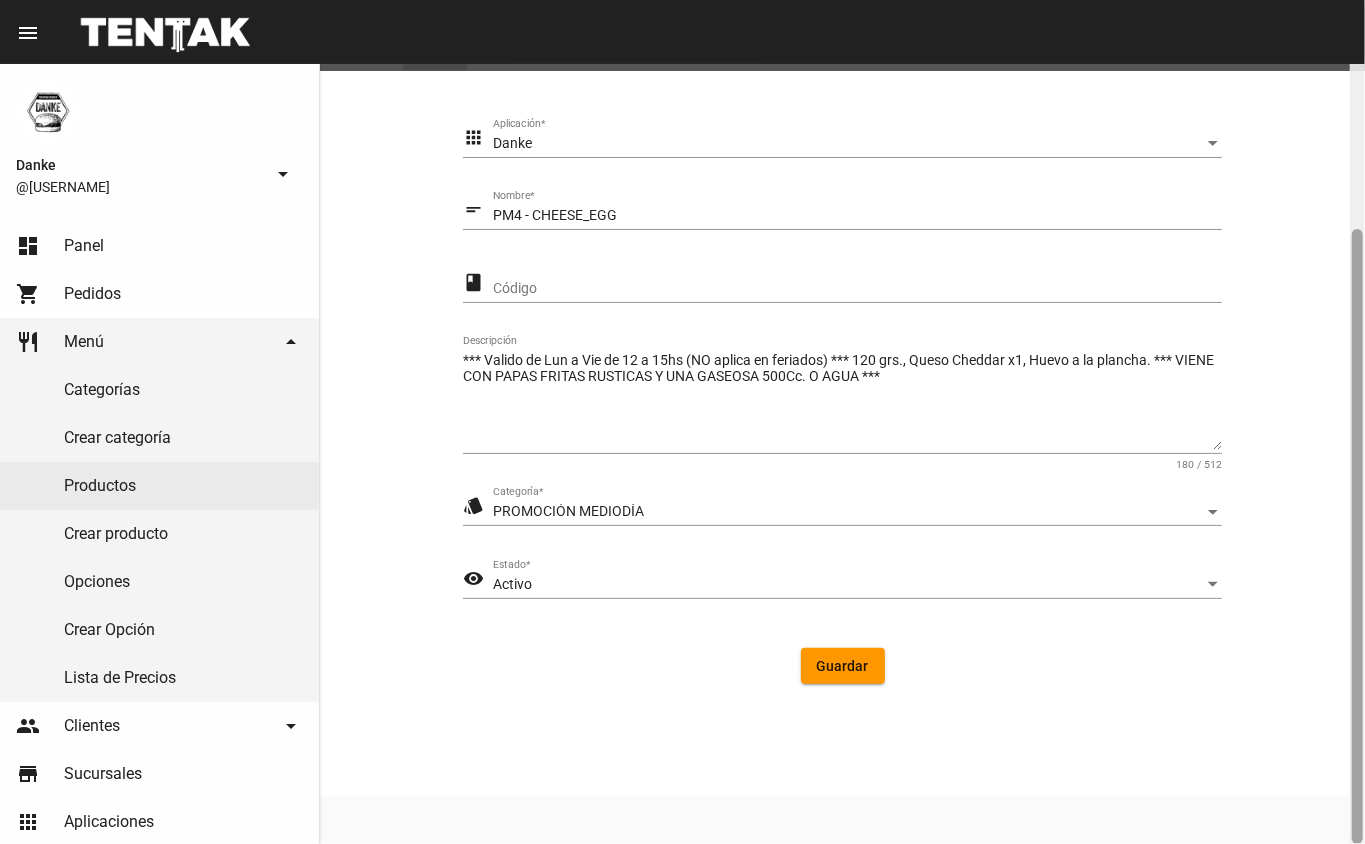 click 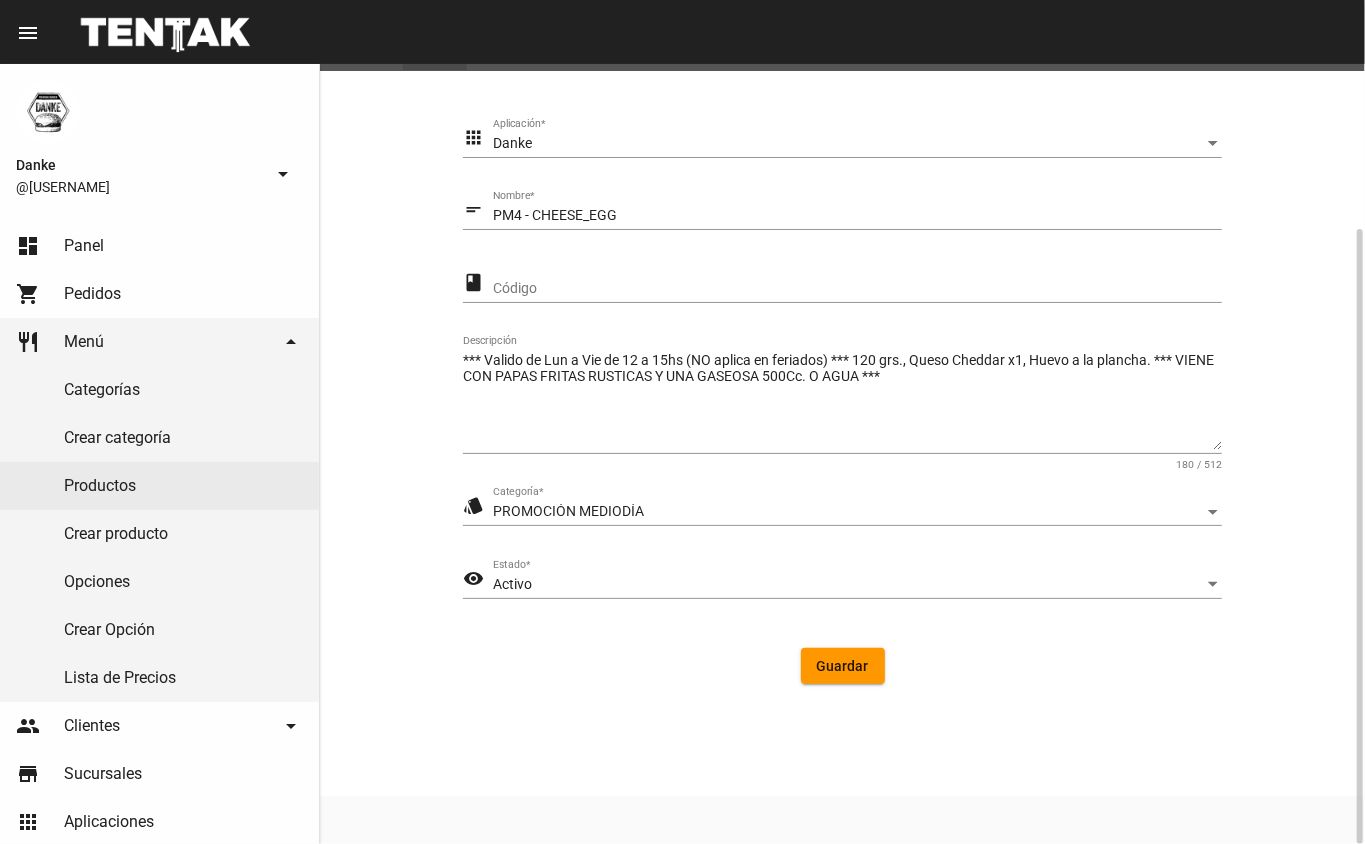 click on "Activo Estado  *" 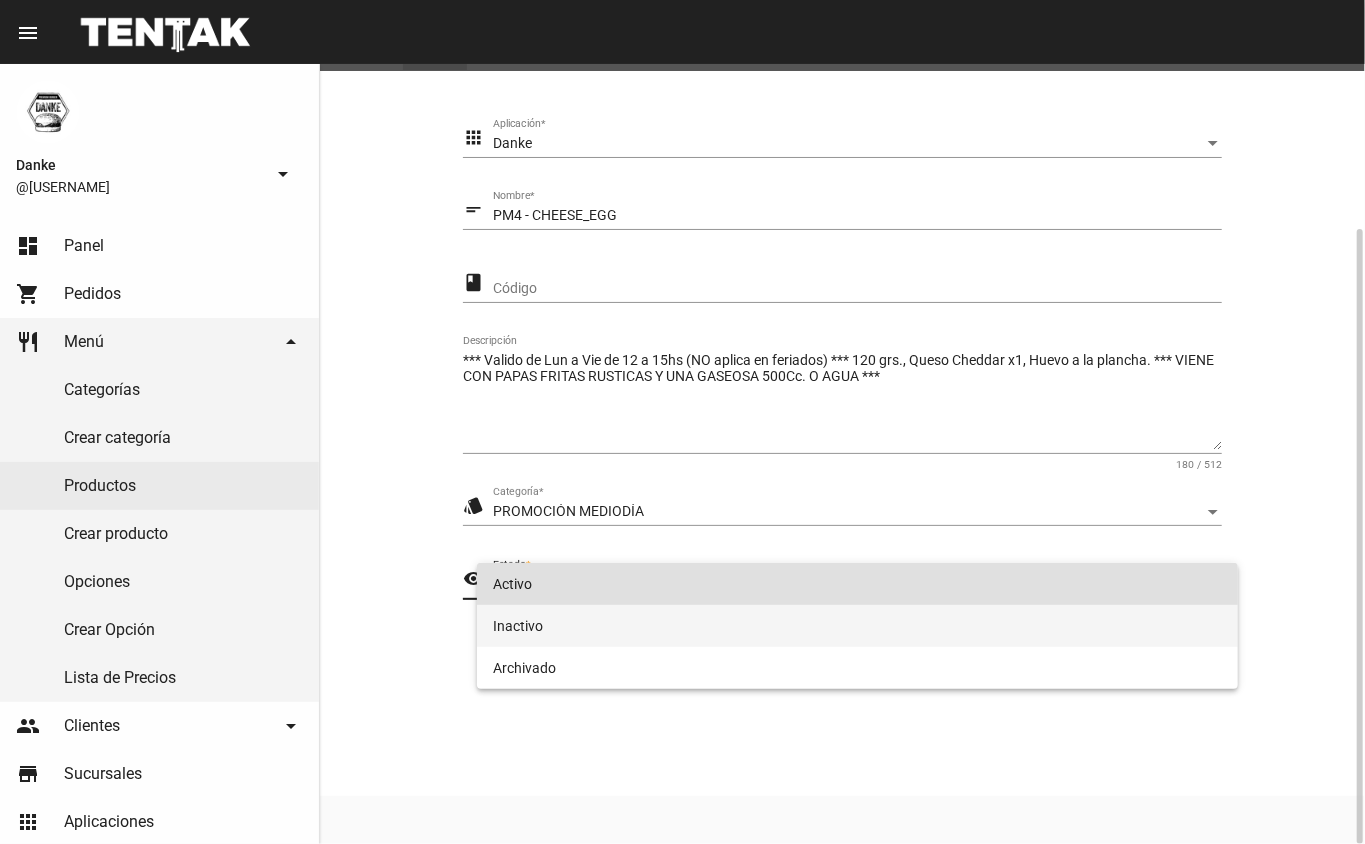 click on "Inactivo" at bounding box center [858, 626] 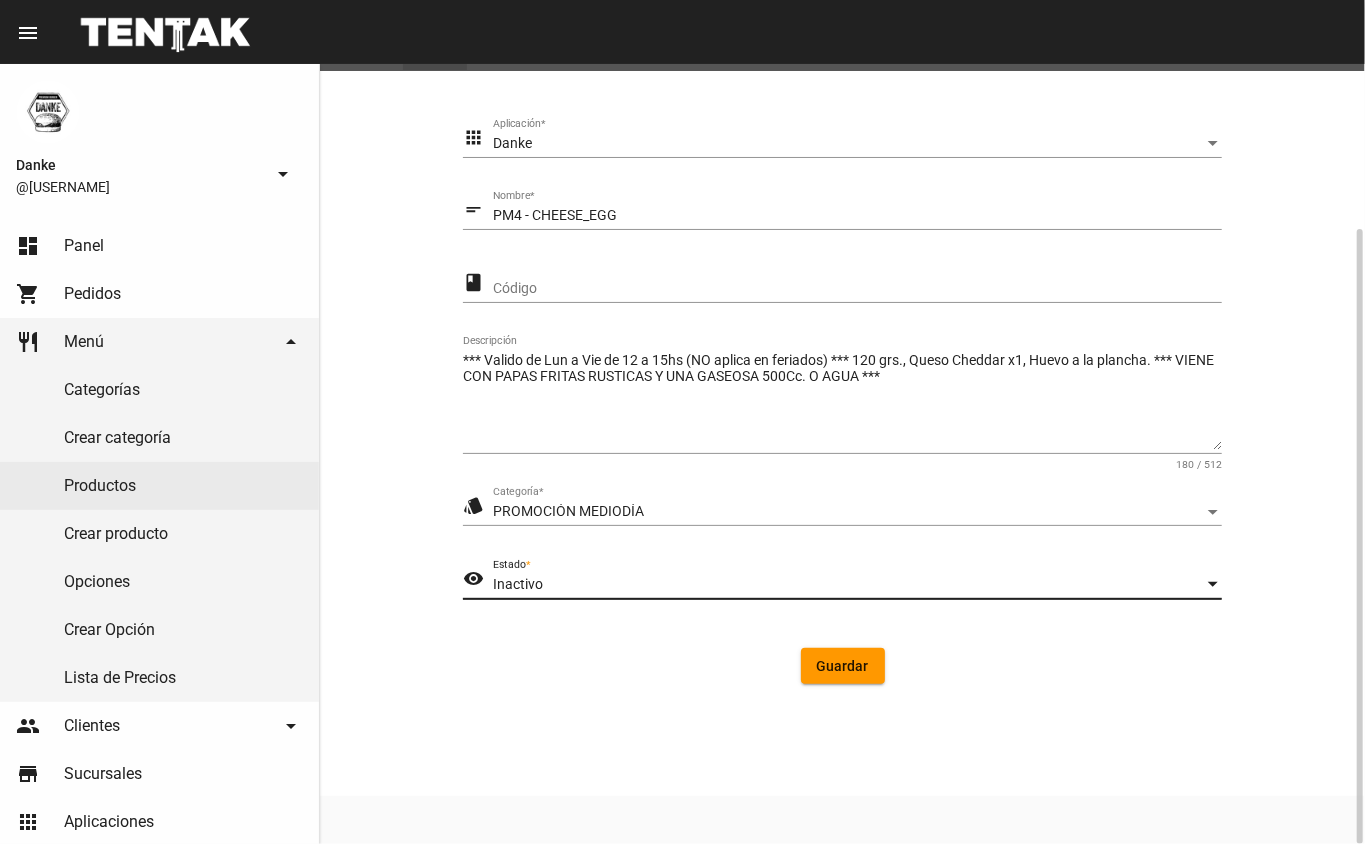 click on "Guardar" 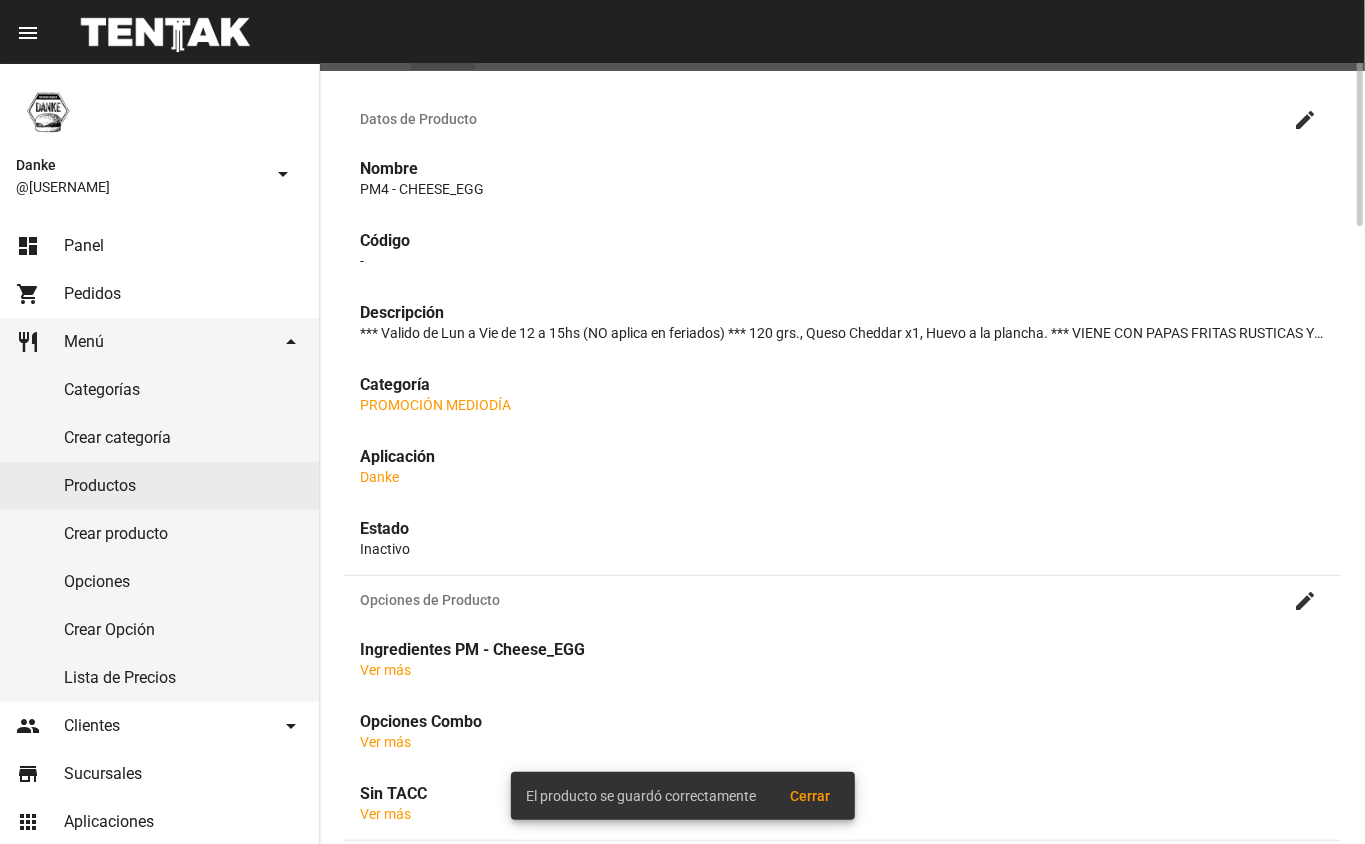 scroll, scrollTop: 0, scrollLeft: 0, axis: both 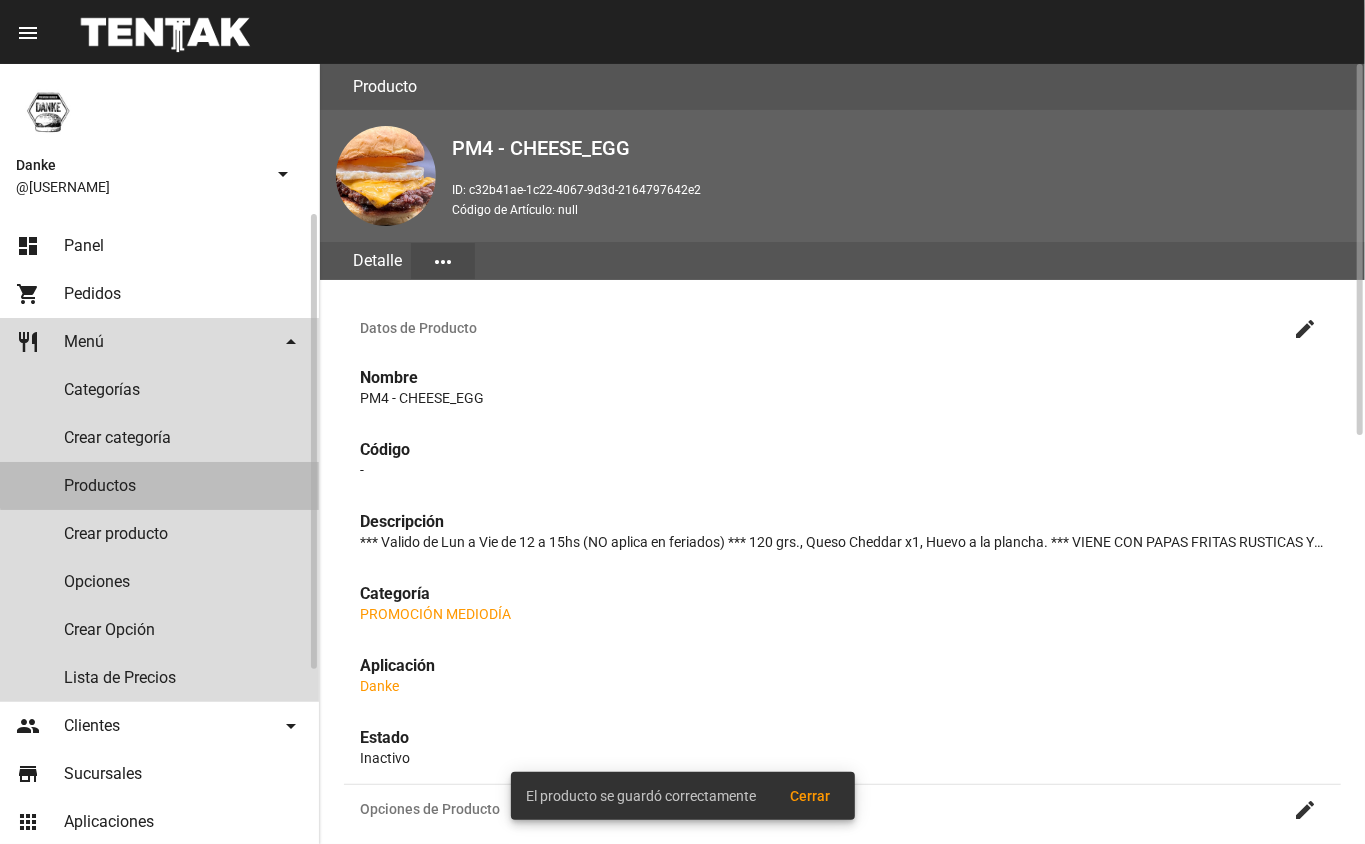 click on "Productos" 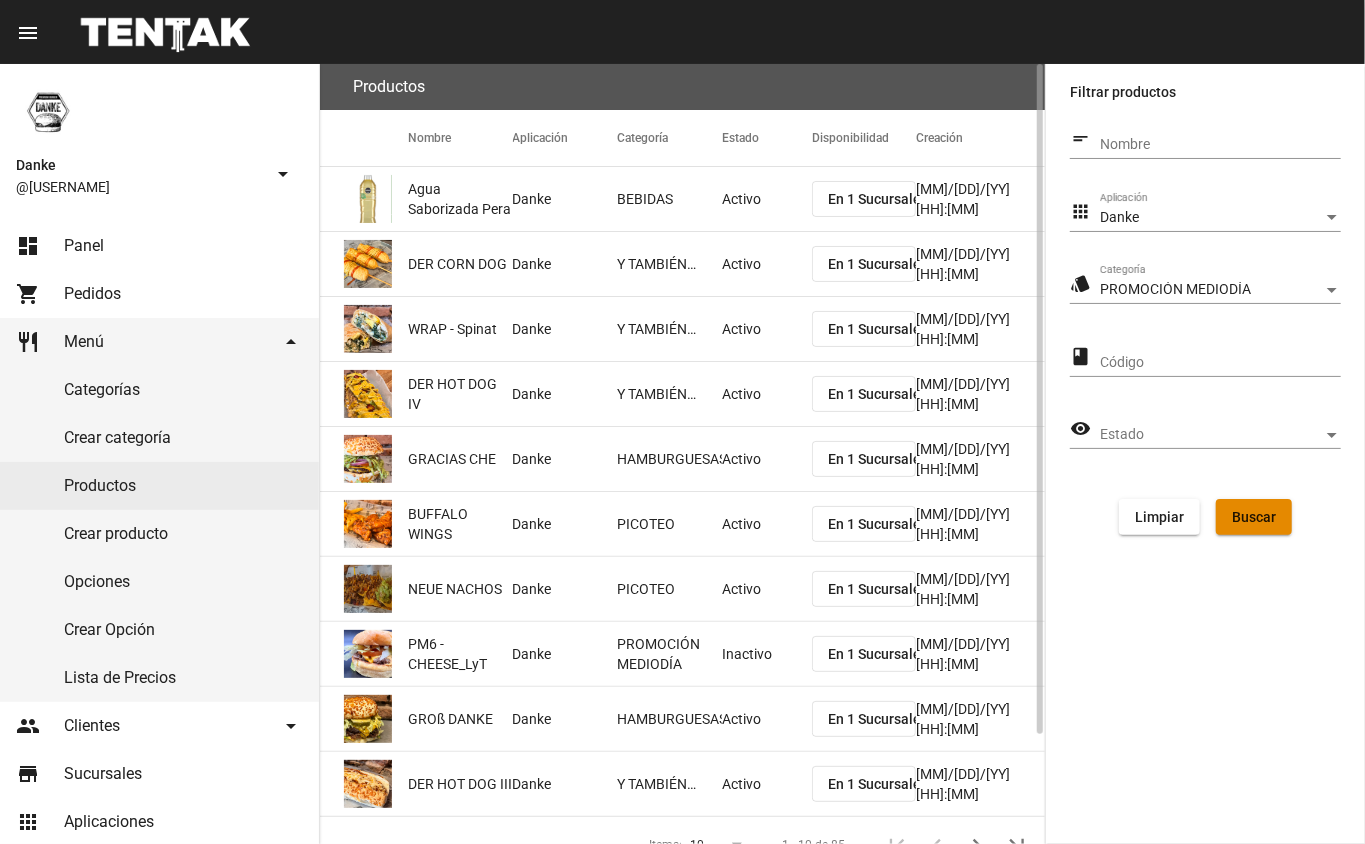 click on "Buscar" 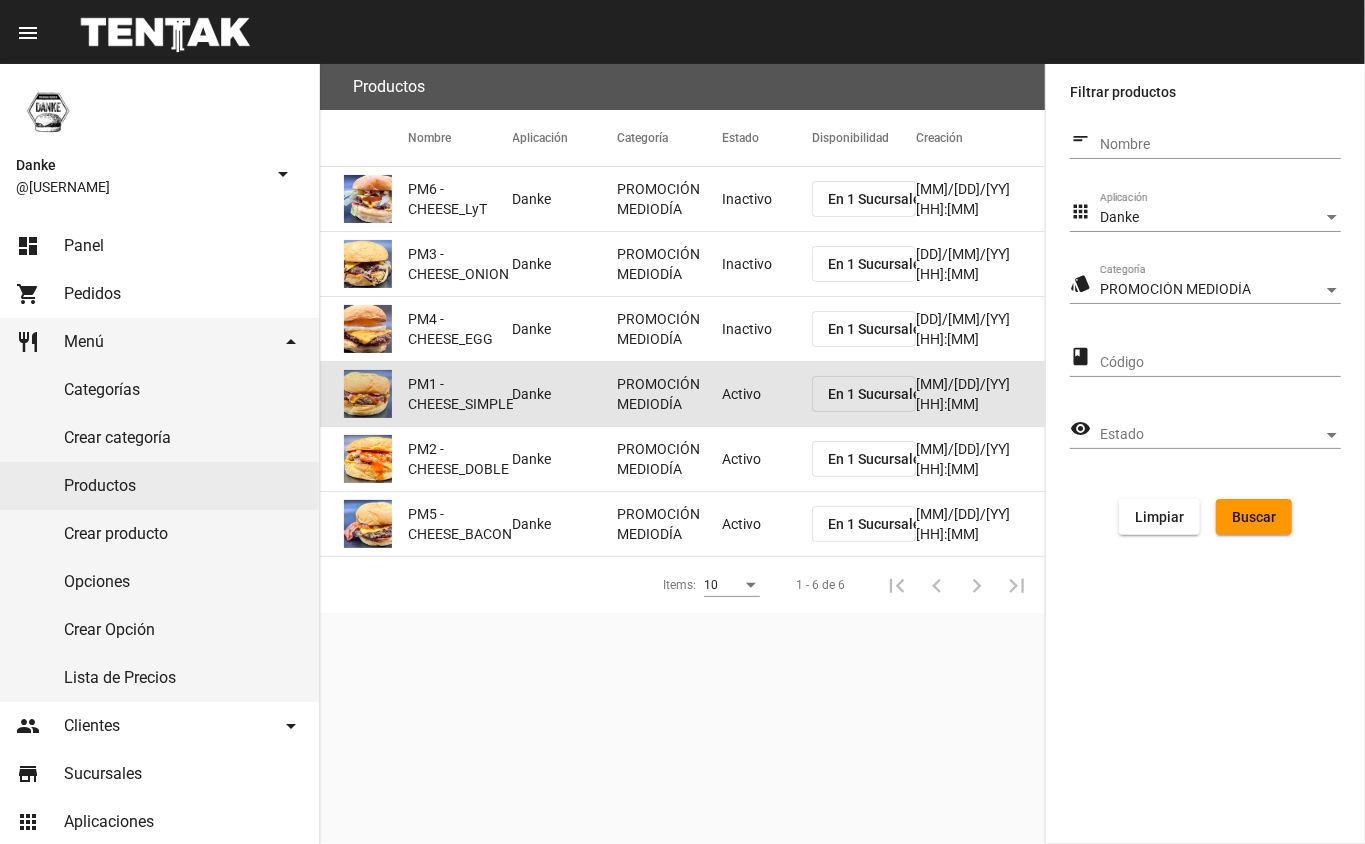 click on "Activo" 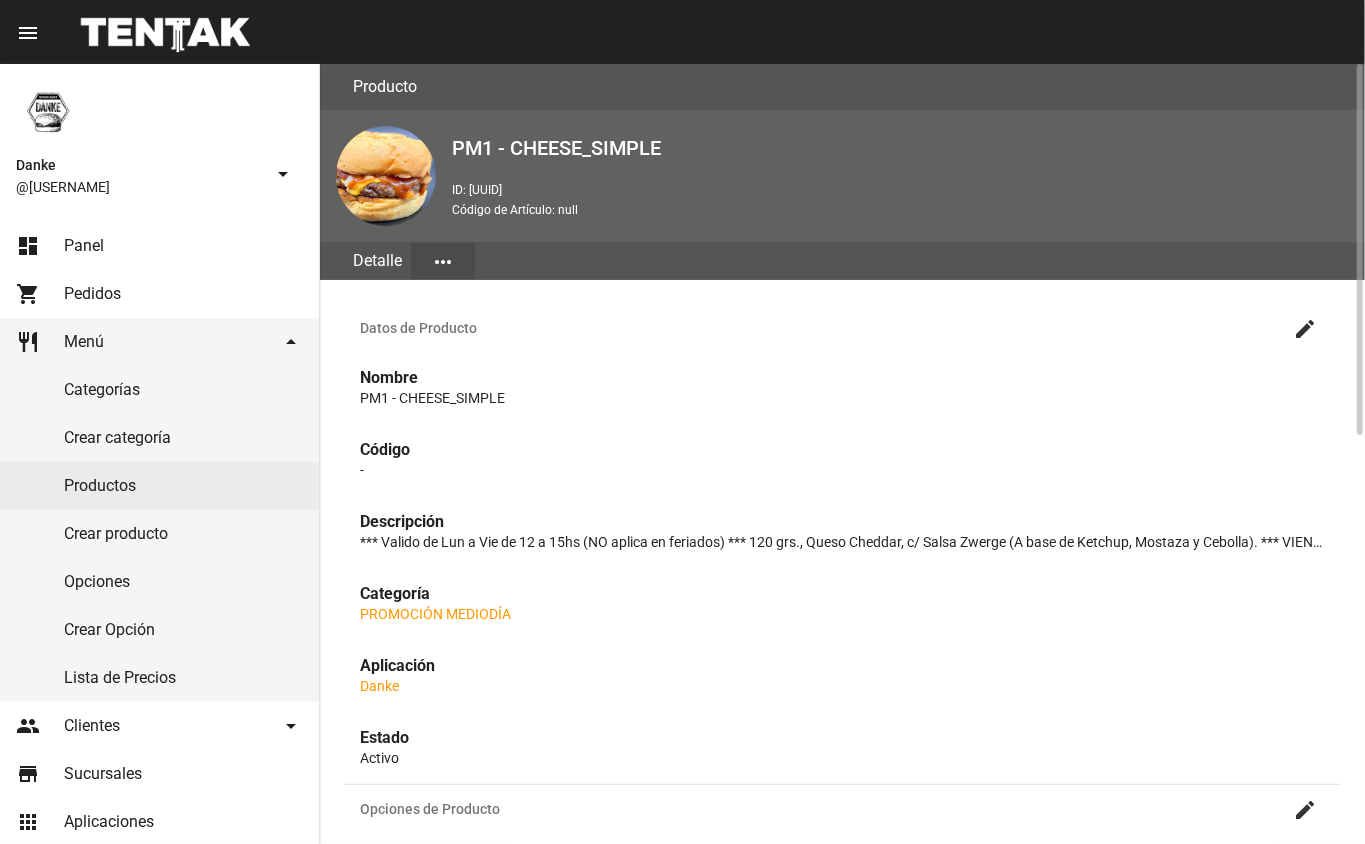 drag, startPoint x: 1321, startPoint y: 320, endPoint x: 1330, endPoint y: 281, distance: 40.024994 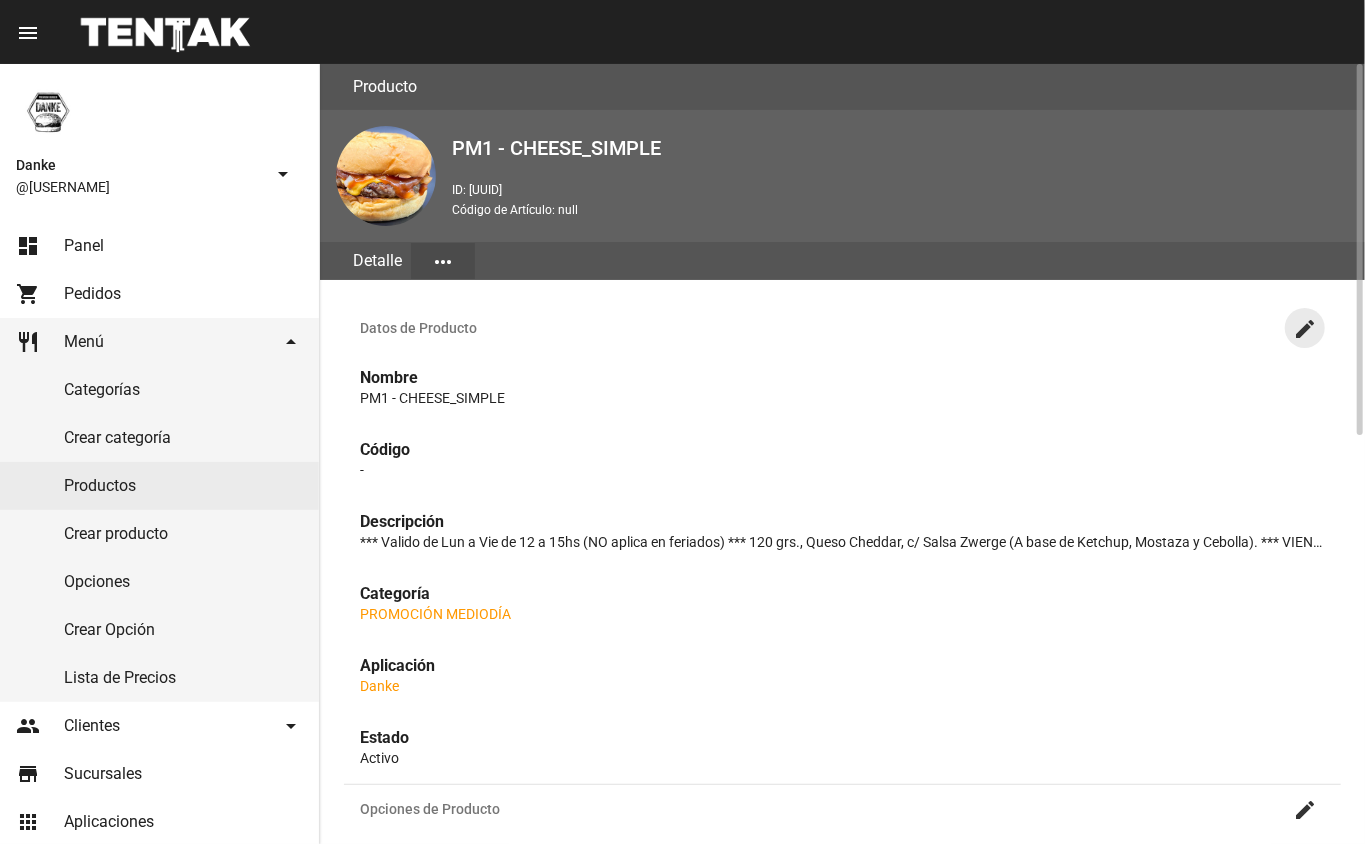 click on "create" 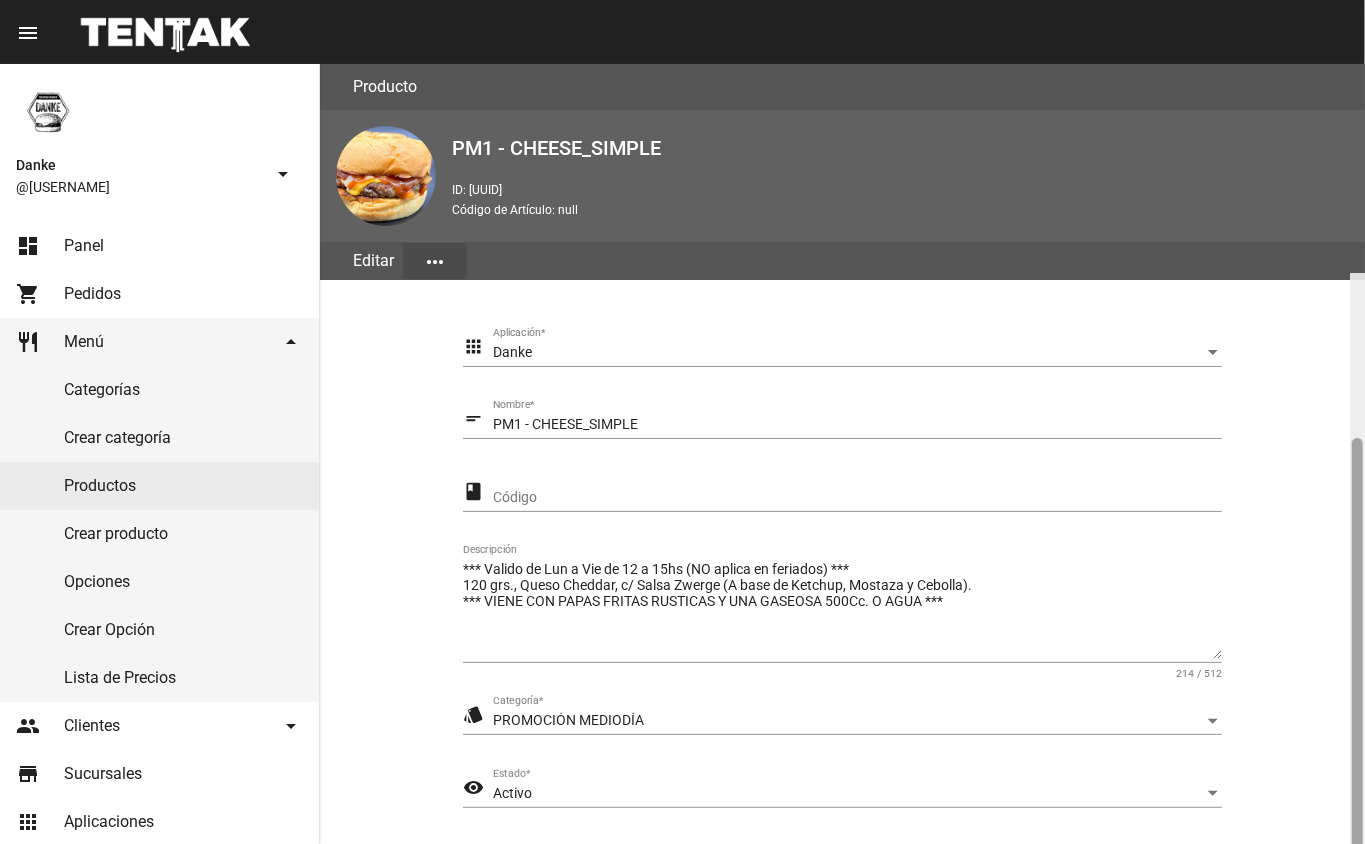 scroll, scrollTop: 209, scrollLeft: 0, axis: vertical 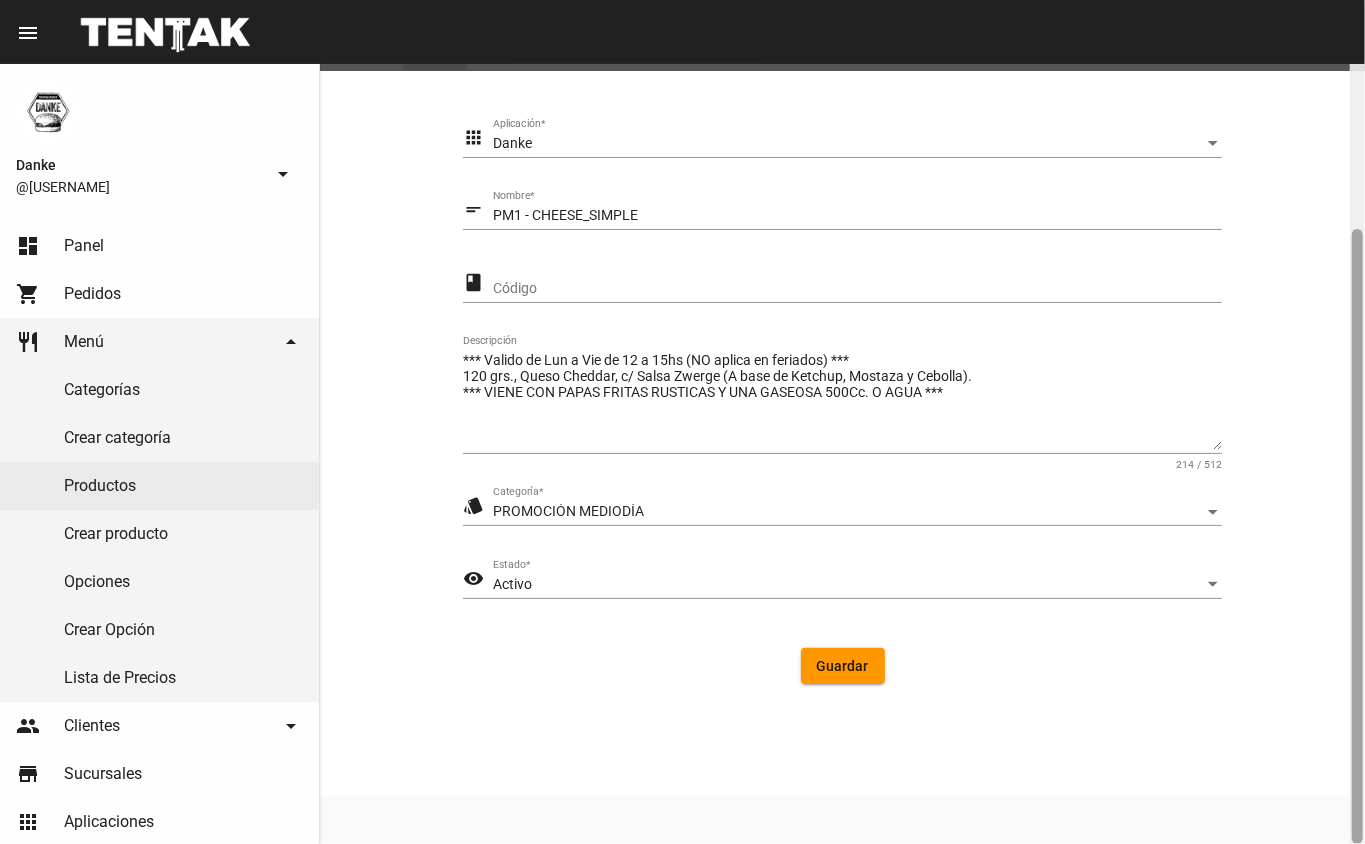 click 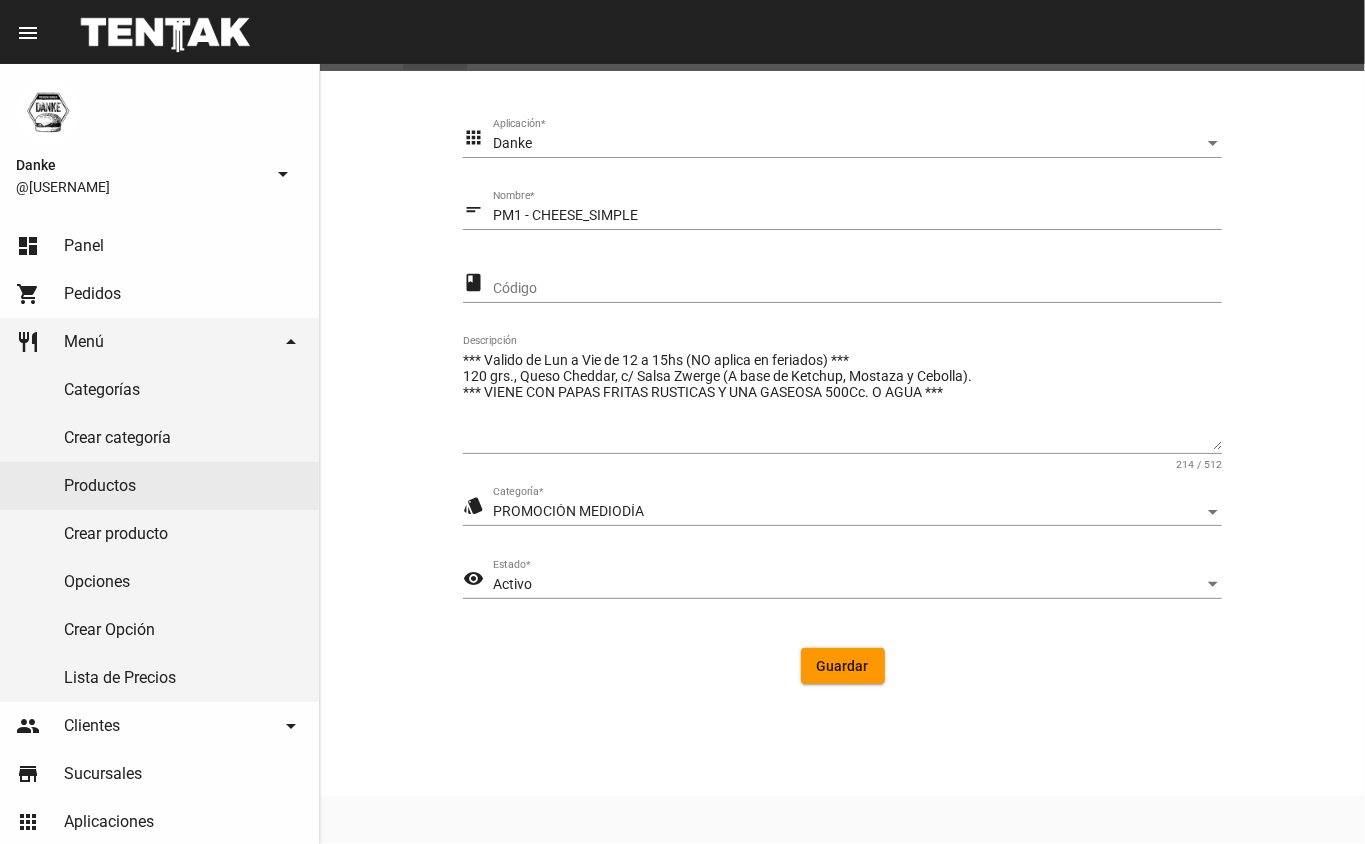 click on "Activo" at bounding box center [848, 585] 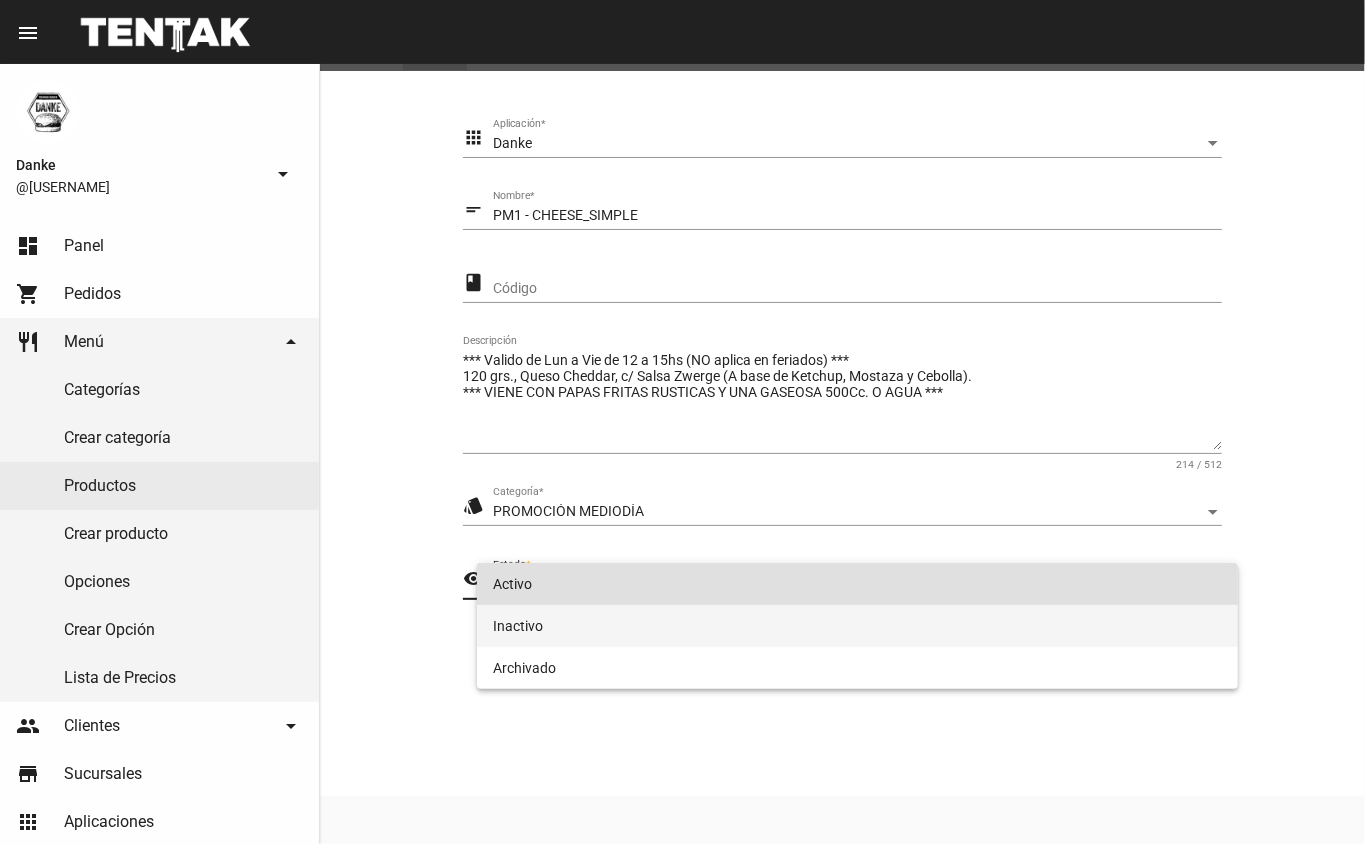 click on "Inactivo" at bounding box center (858, 626) 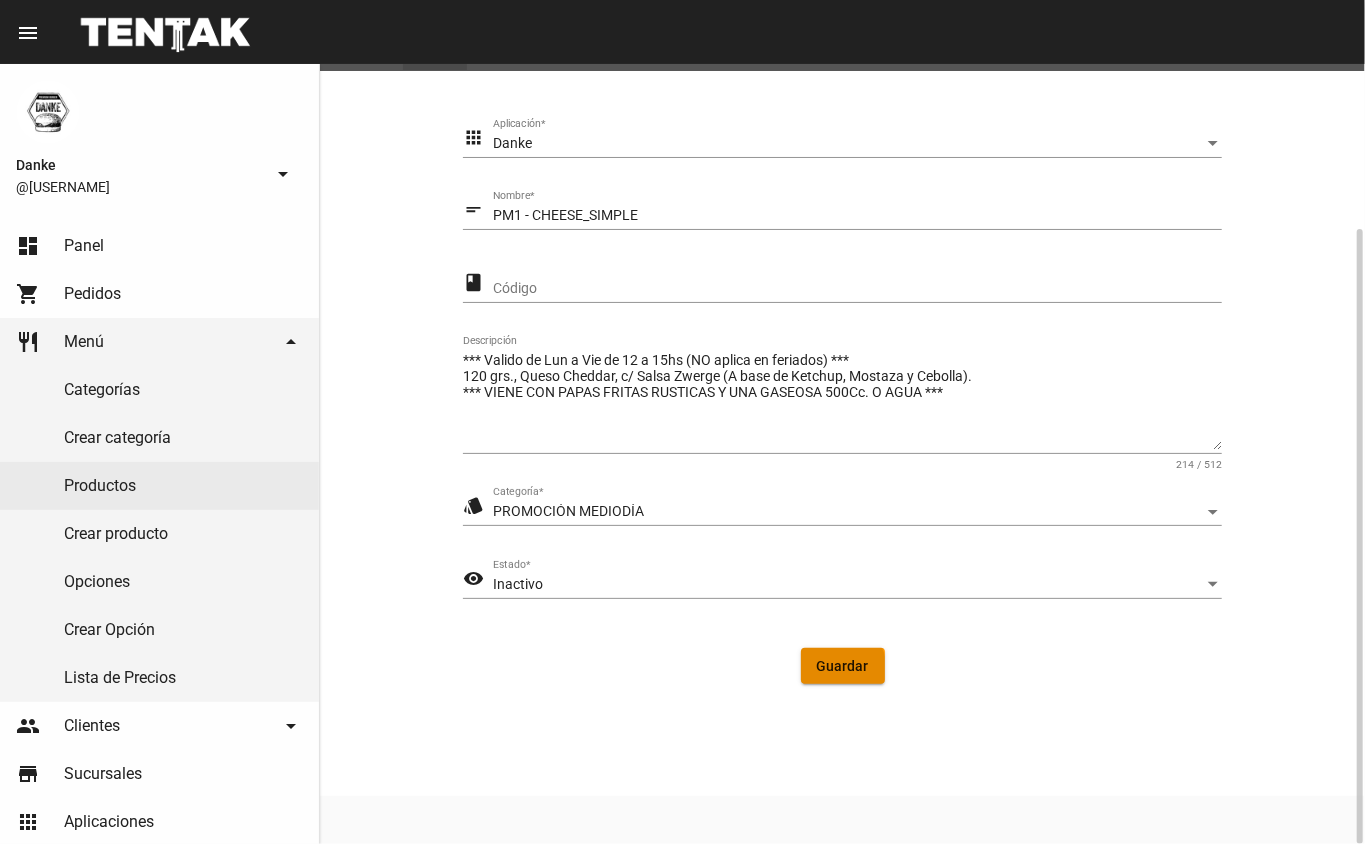 click on "Guardar" 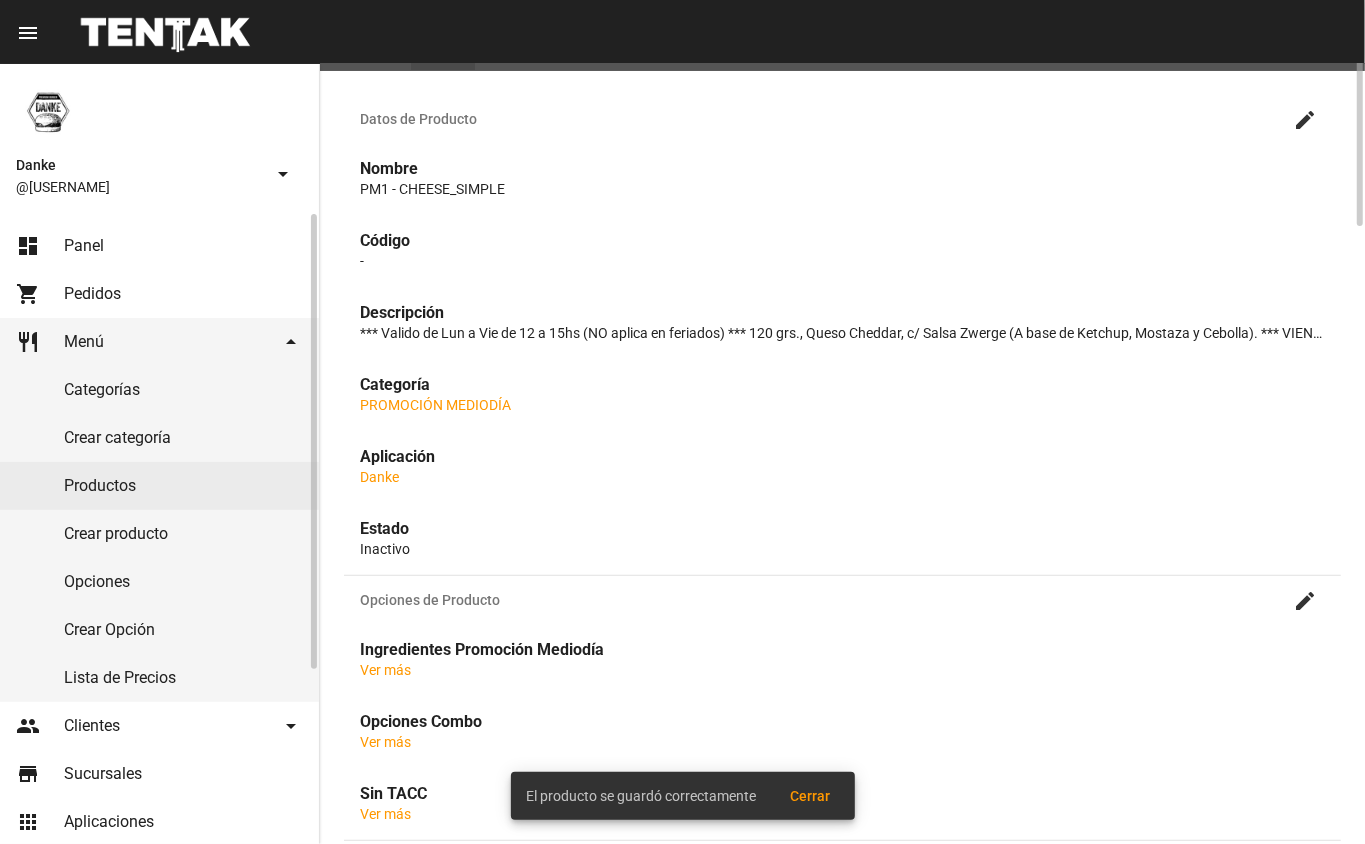 scroll, scrollTop: 0, scrollLeft: 0, axis: both 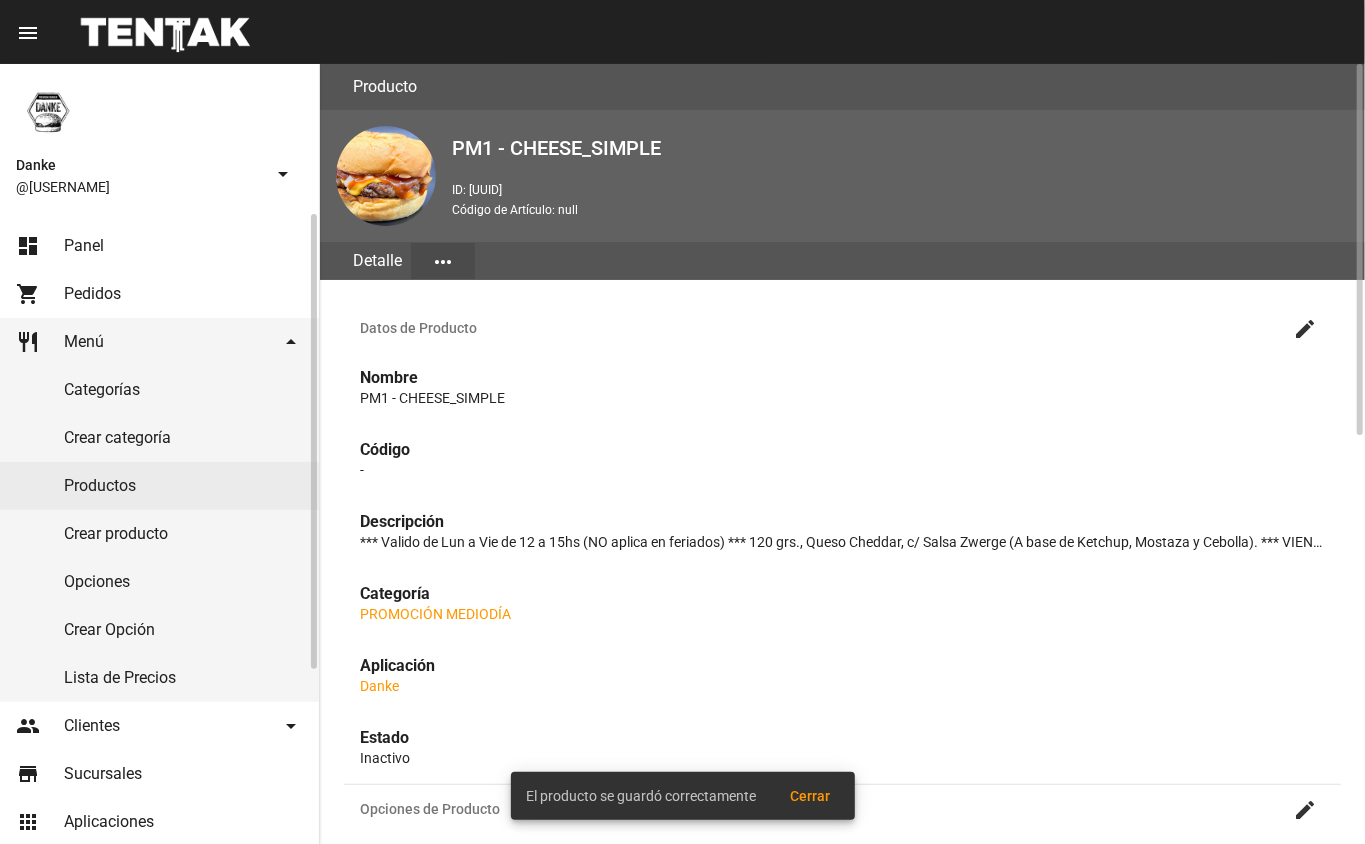 click on "Productos" 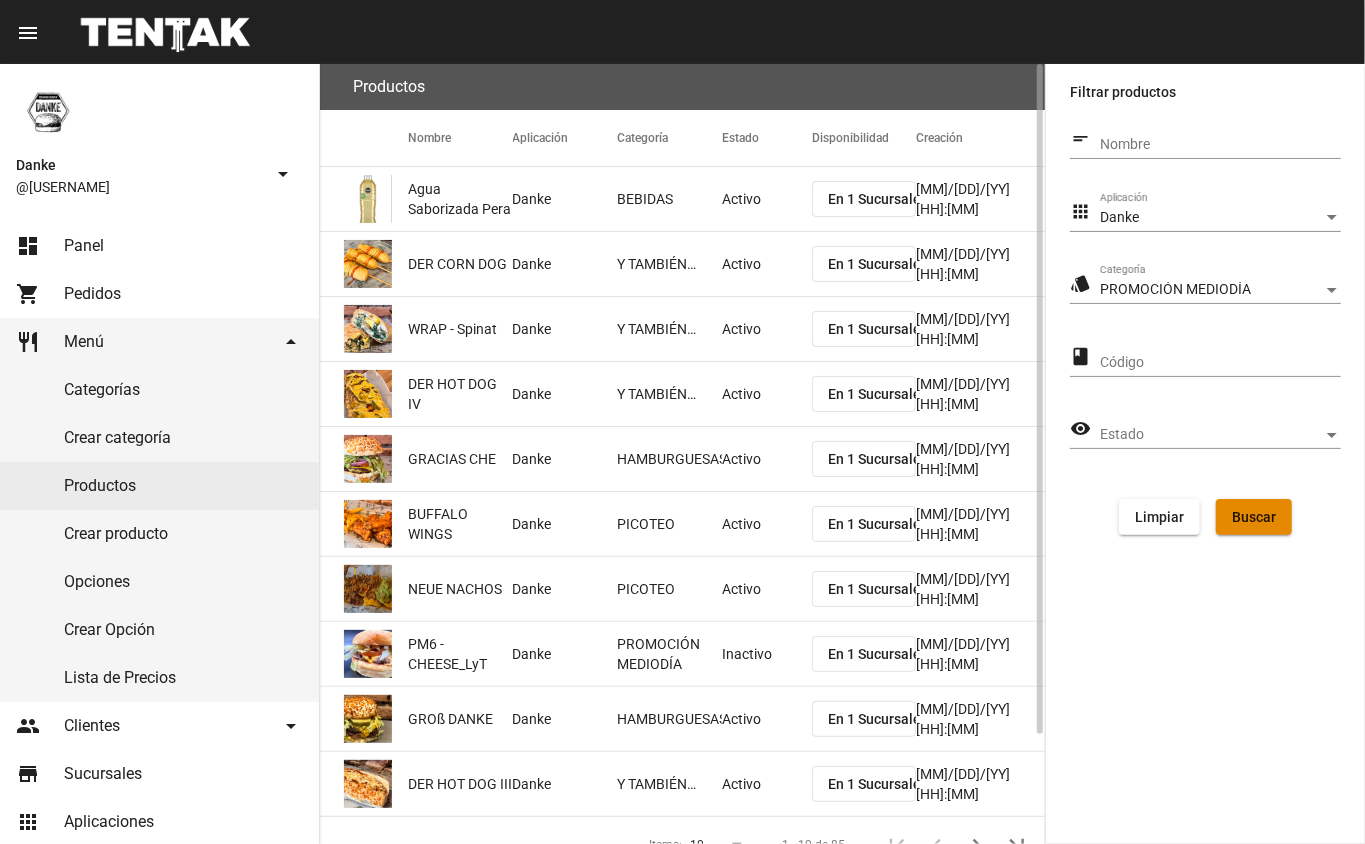 click on "Buscar" 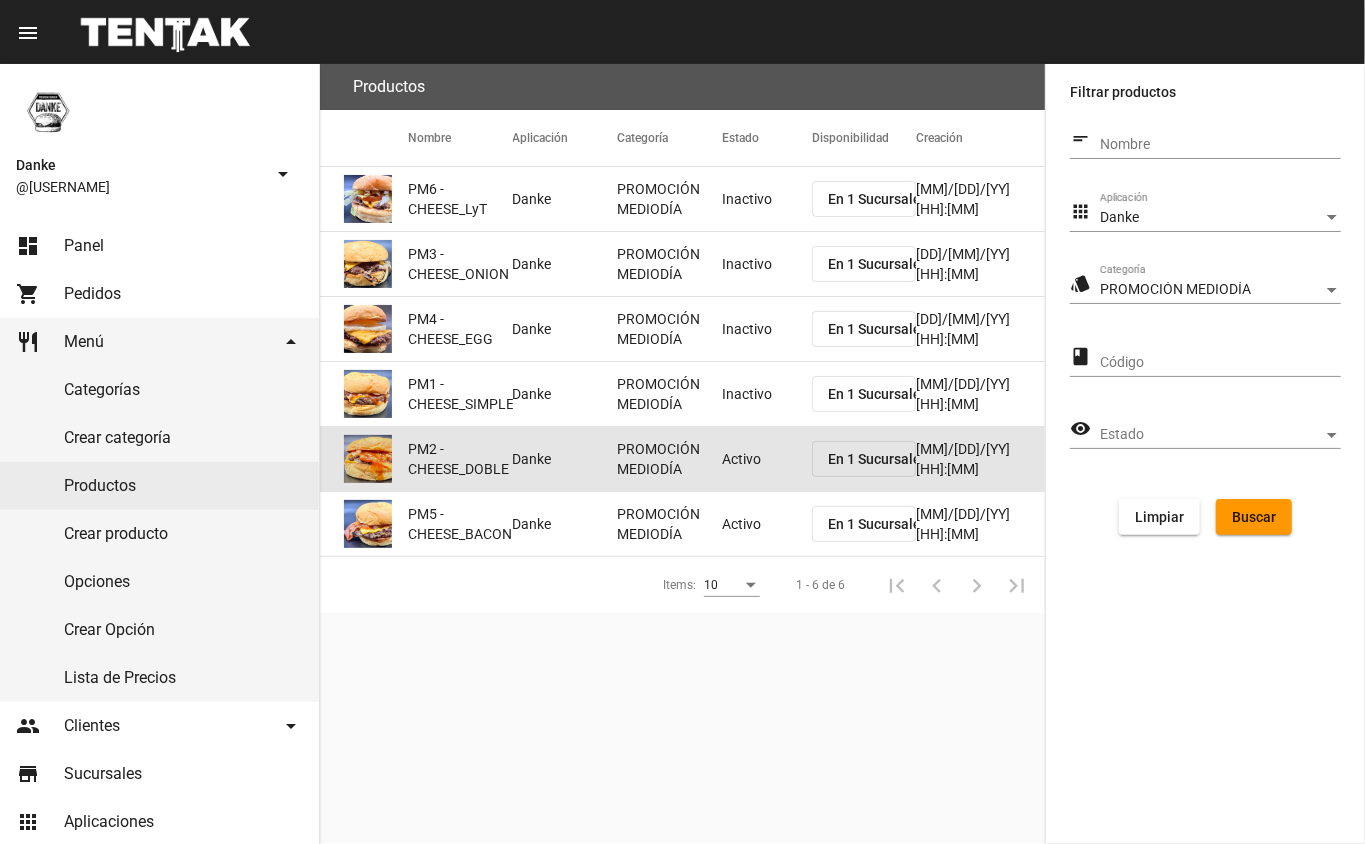 click on "Activo" 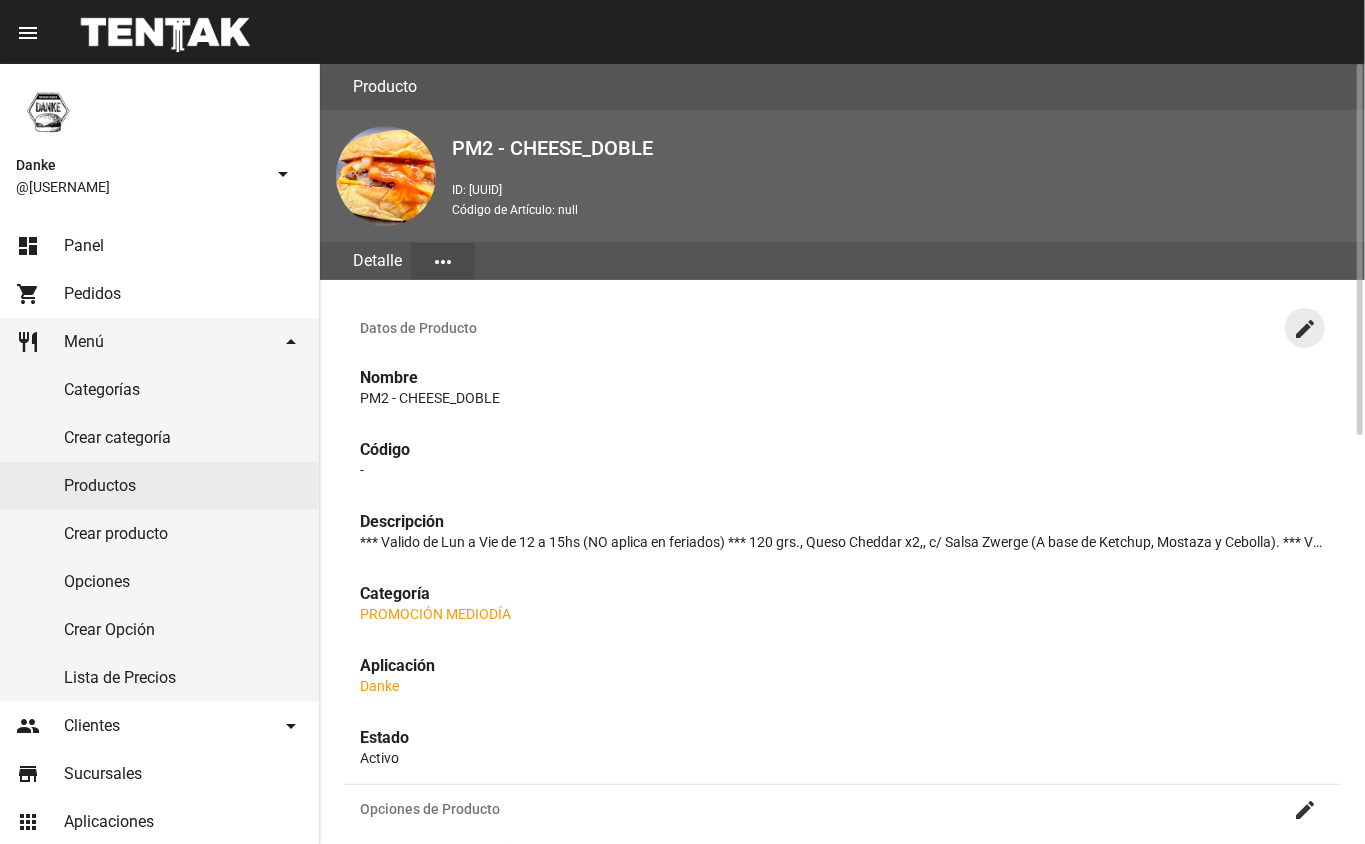 click on "create" 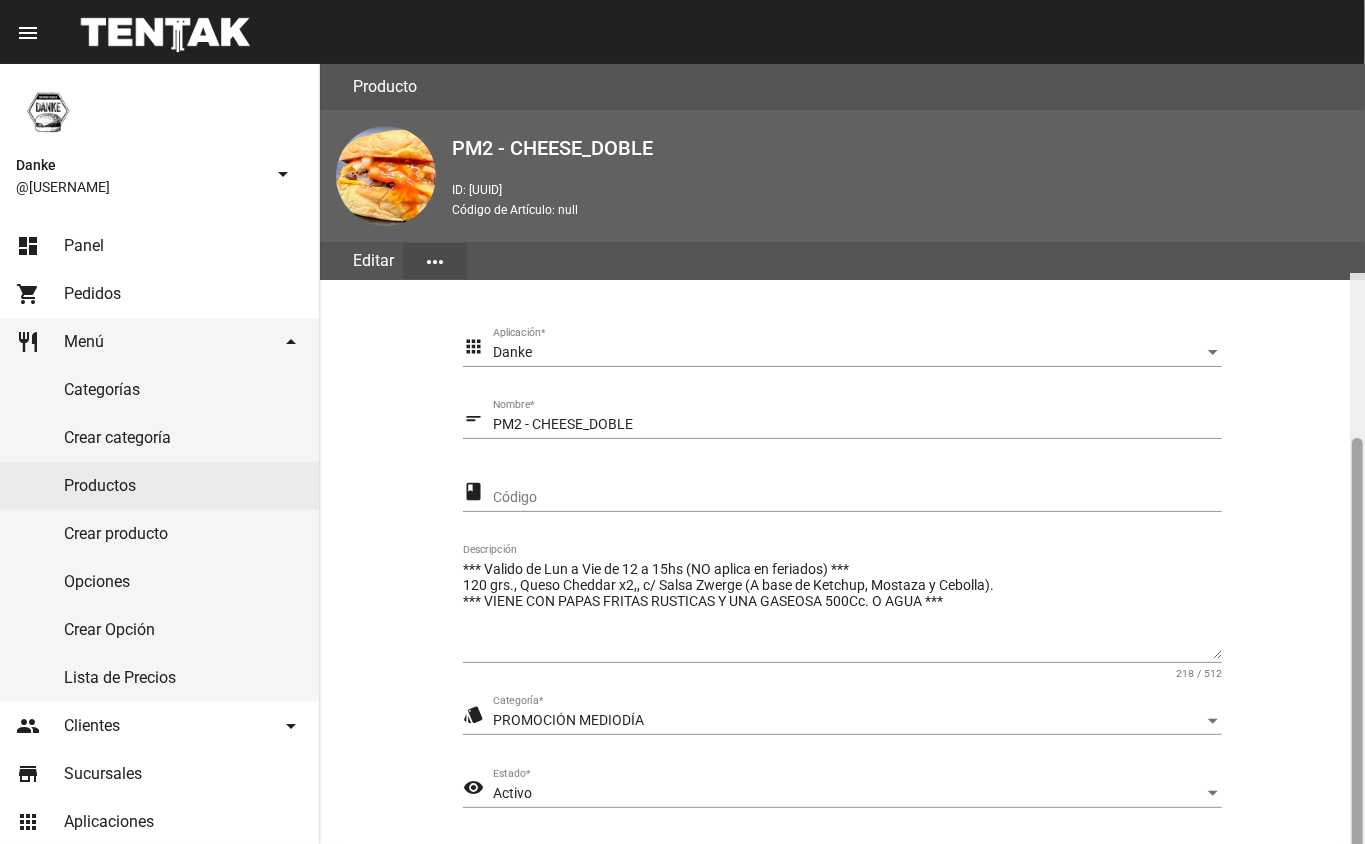 scroll, scrollTop: 209, scrollLeft: 0, axis: vertical 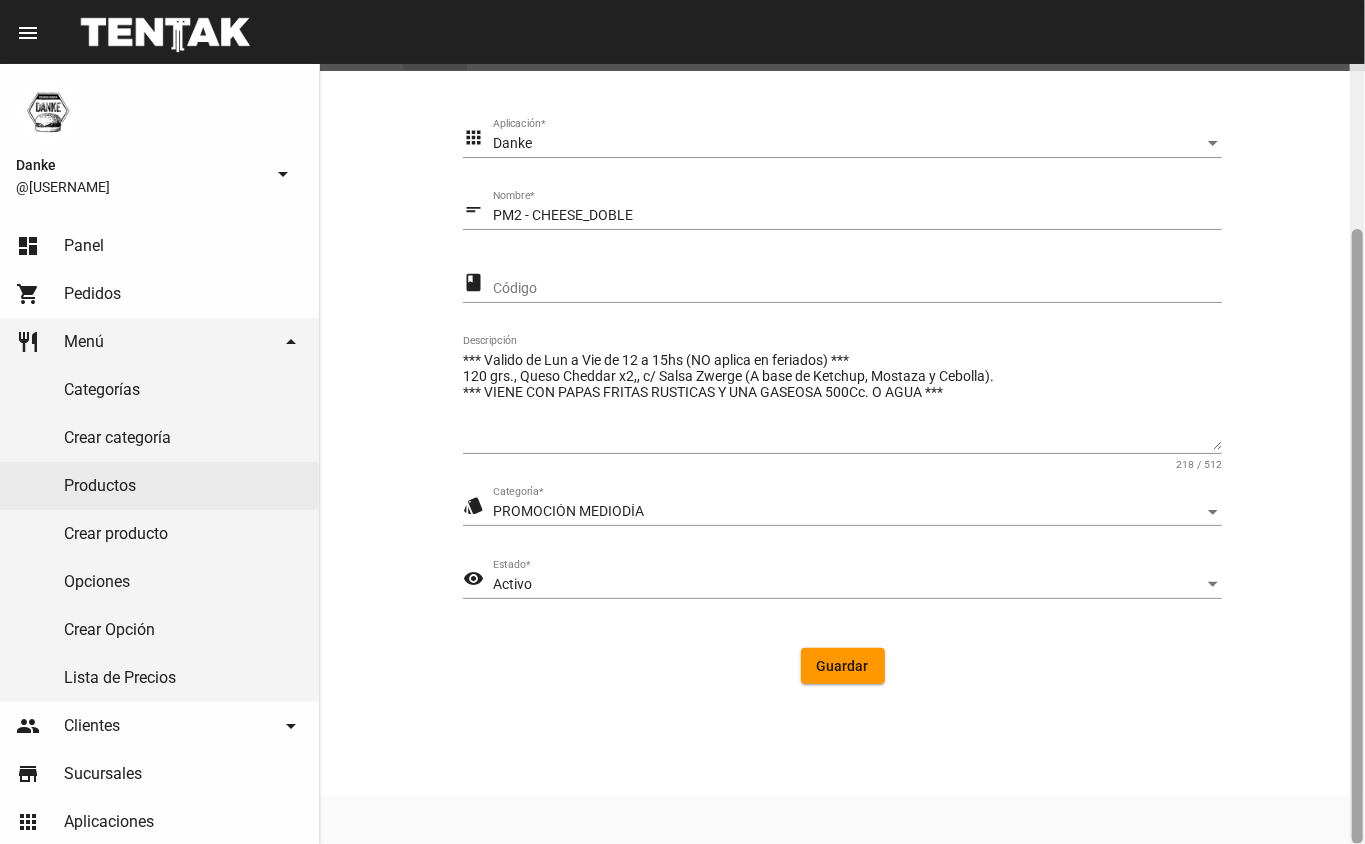 drag, startPoint x: 1364, startPoint y: 593, endPoint x: 1364, endPoint y: 620, distance: 27 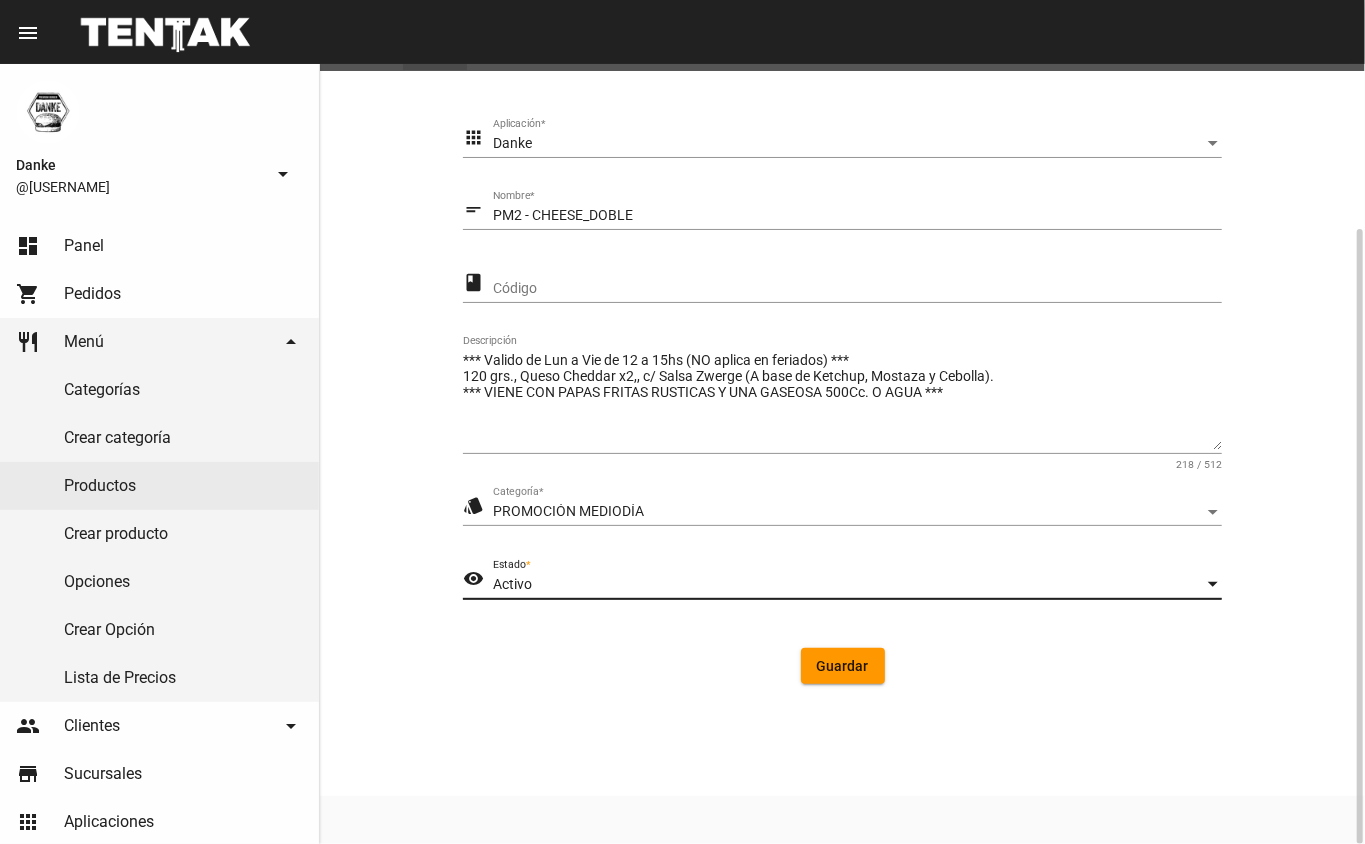 click on "Activo" at bounding box center [848, 585] 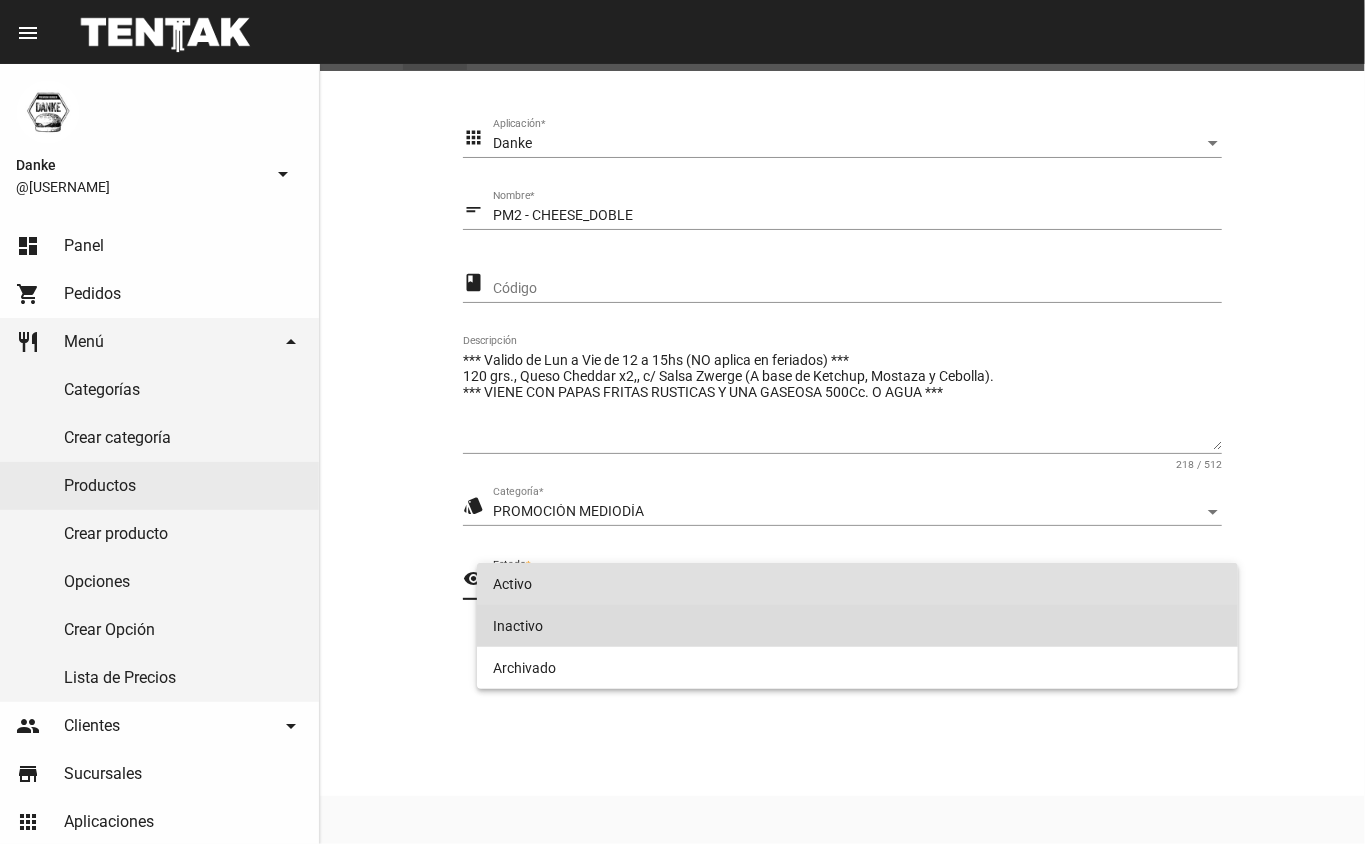 click on "Inactivo" at bounding box center [858, 626] 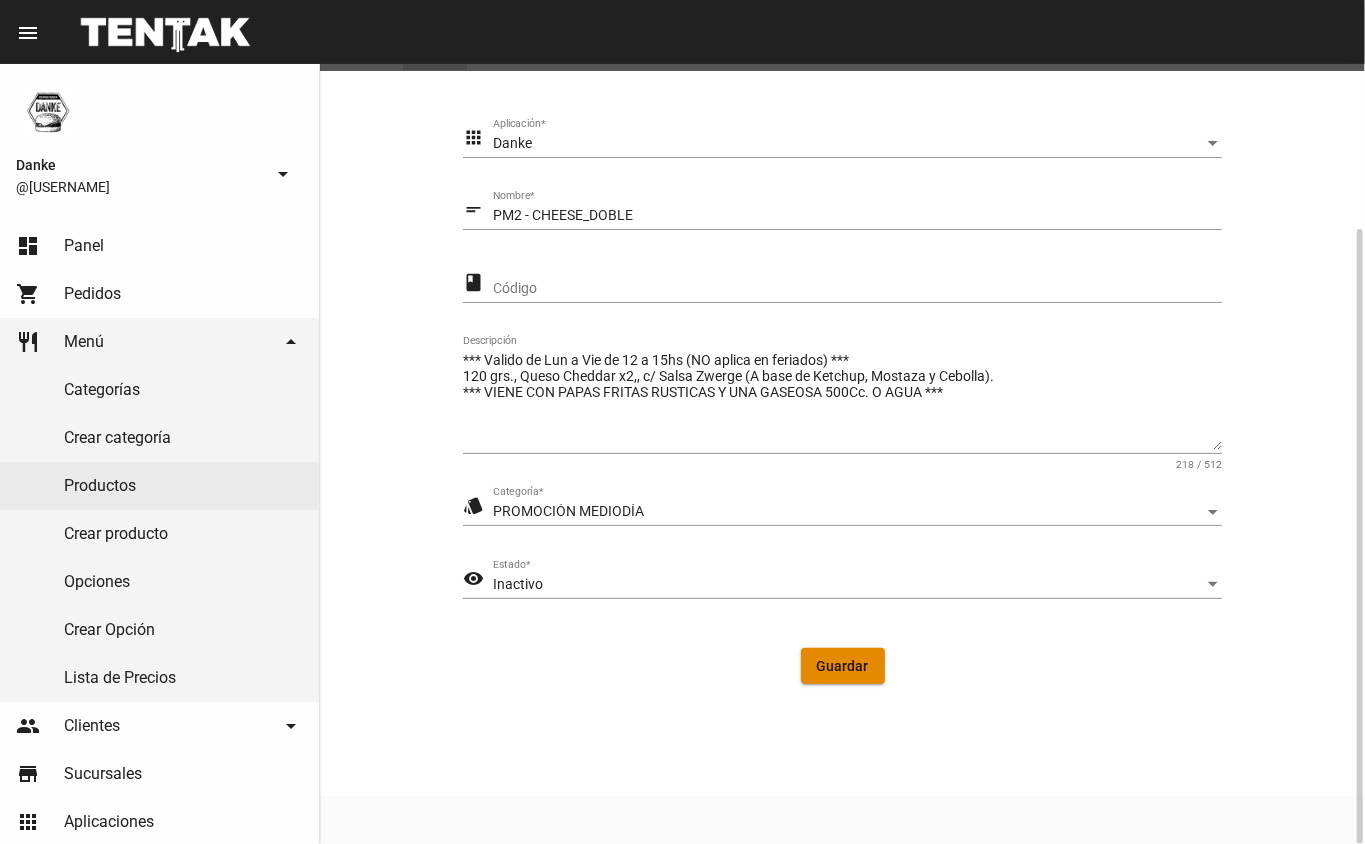 click on "Guardar" 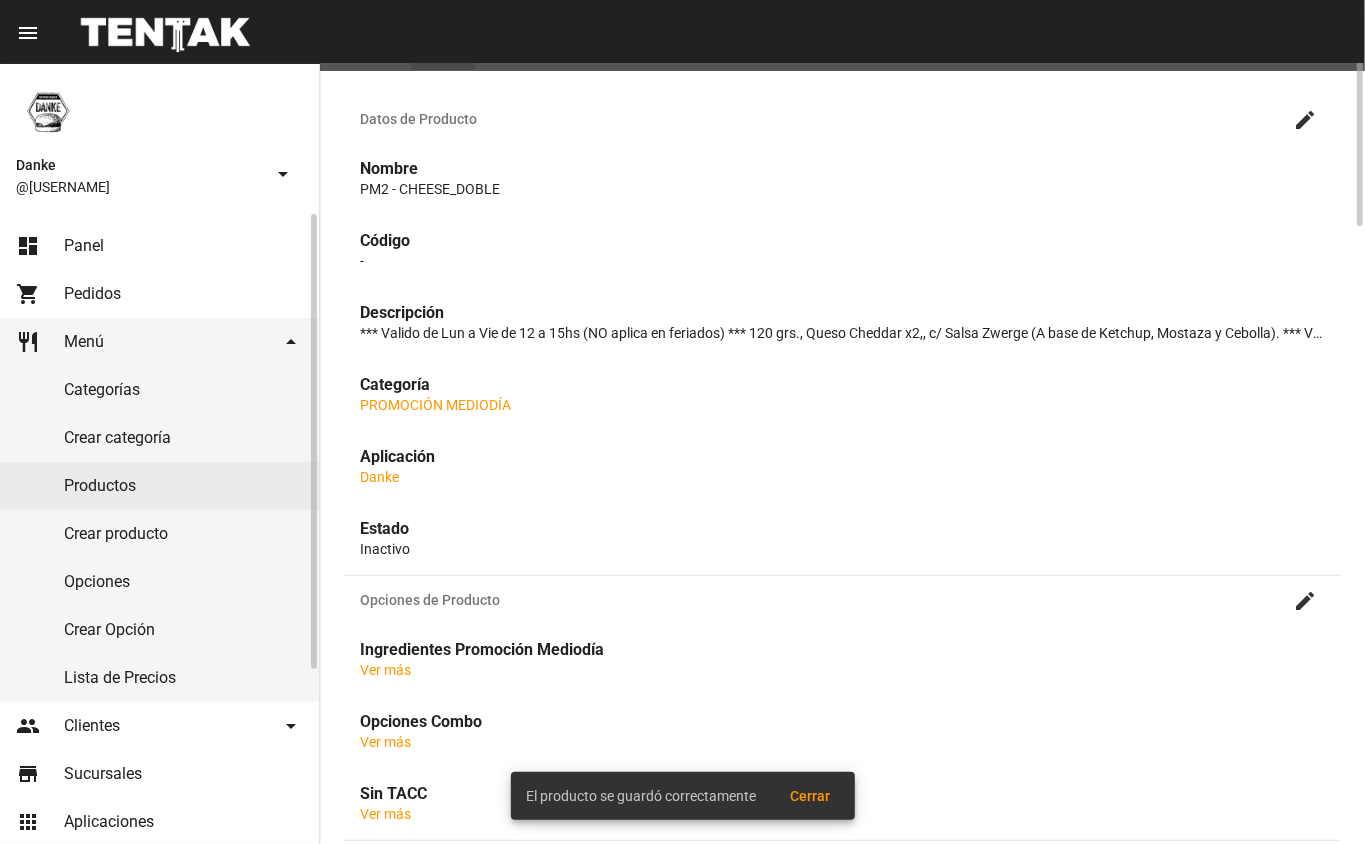 scroll, scrollTop: 0, scrollLeft: 0, axis: both 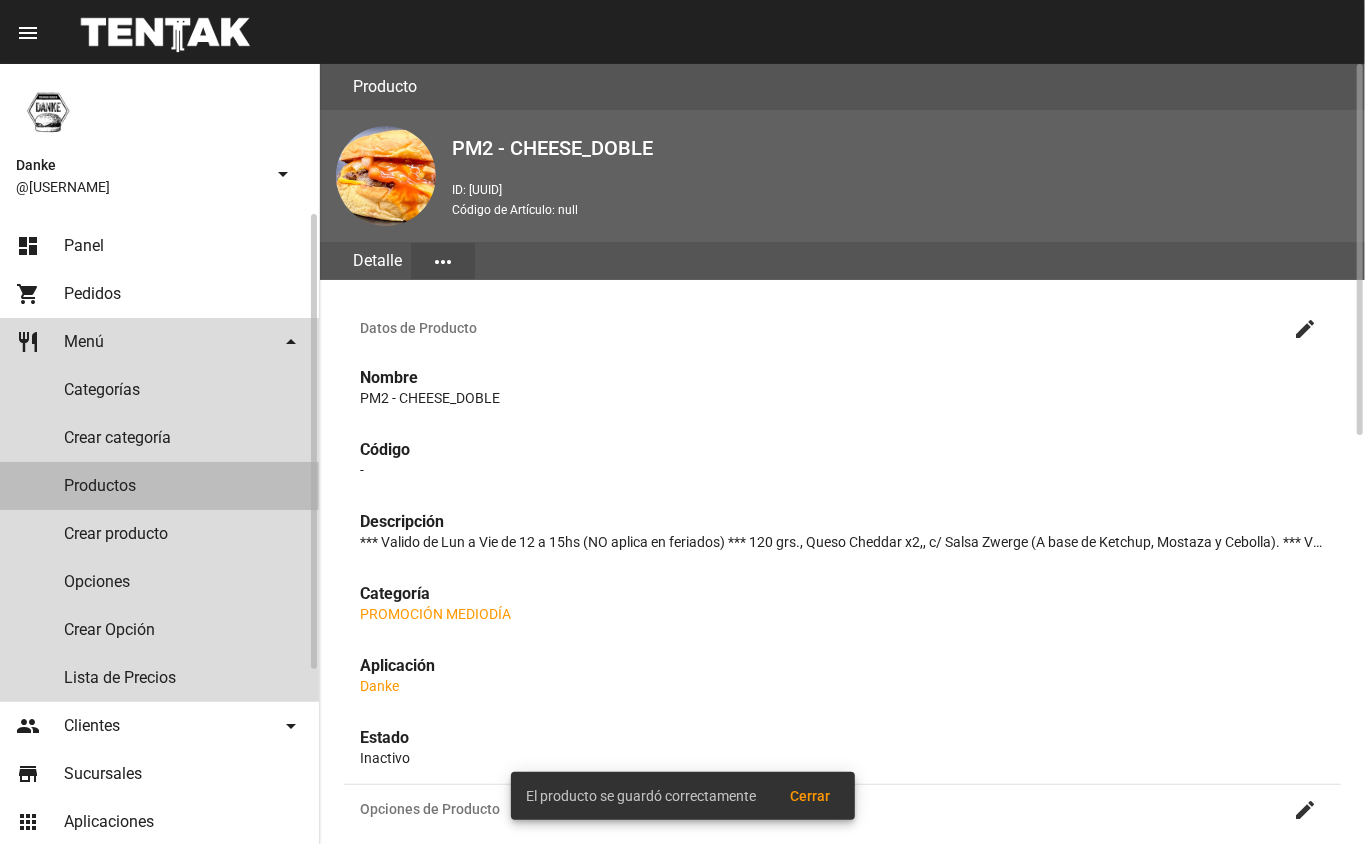 click on "Productos" 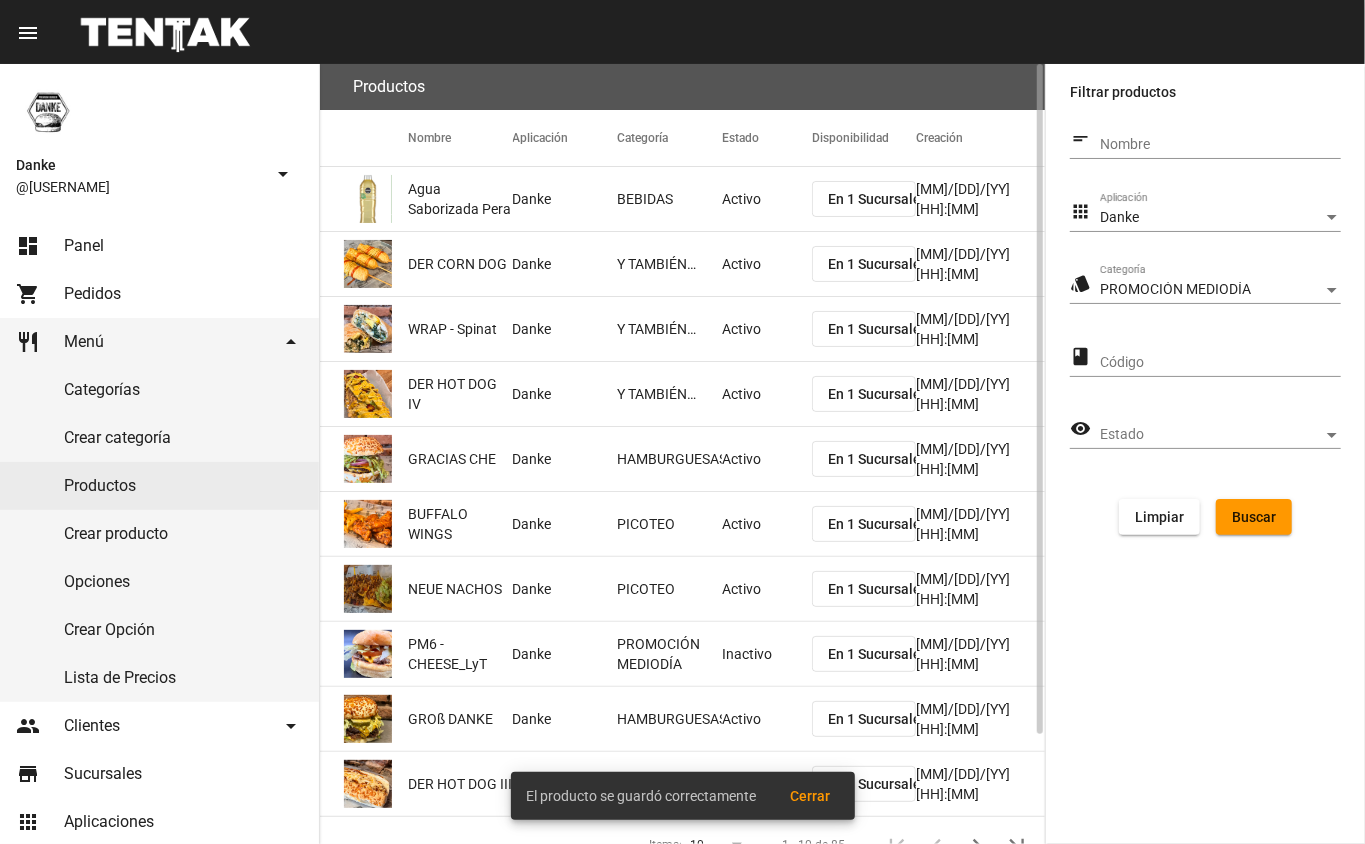 click on "Buscar" 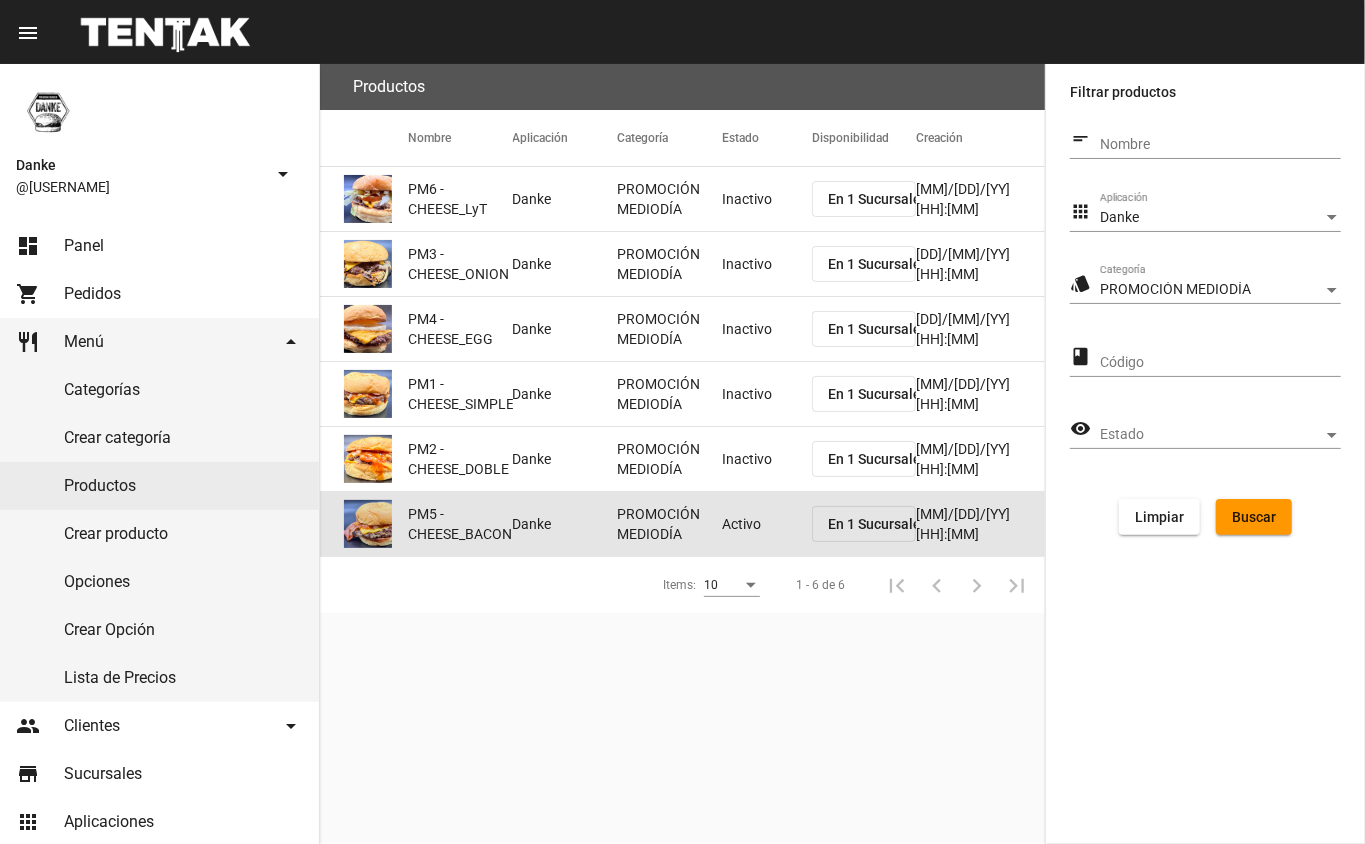 click on "Activo" 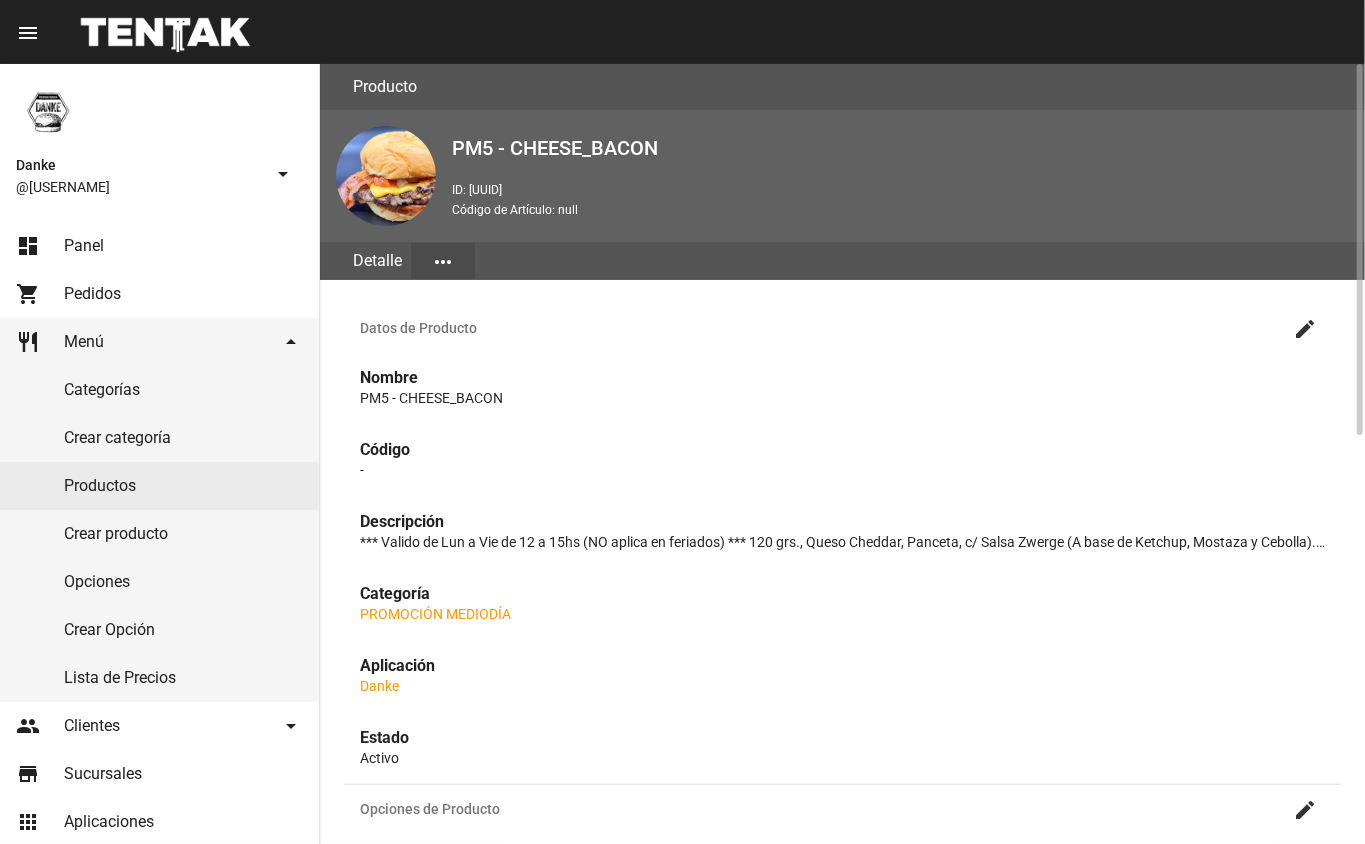click on "Datos de Producto create" 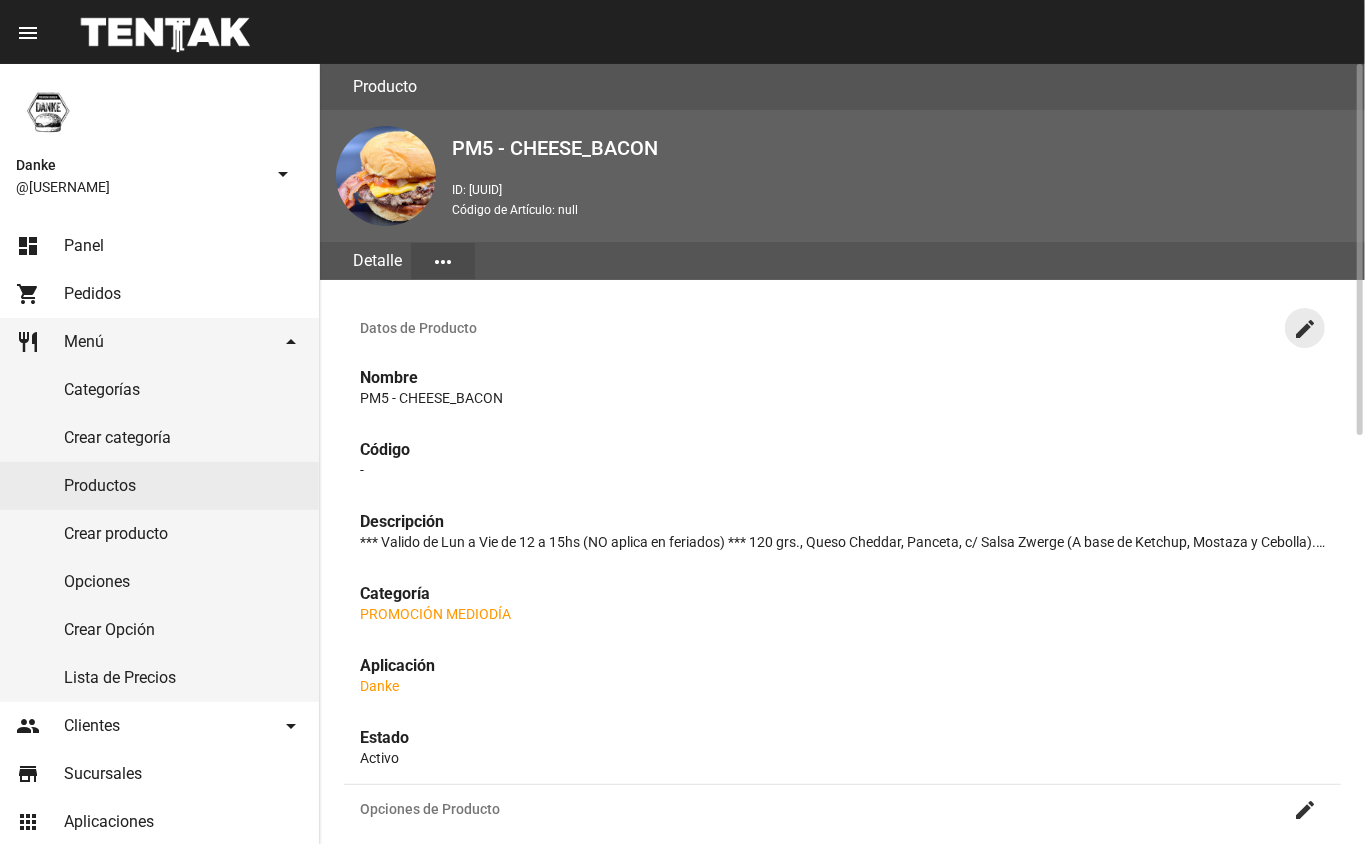 click on "create" 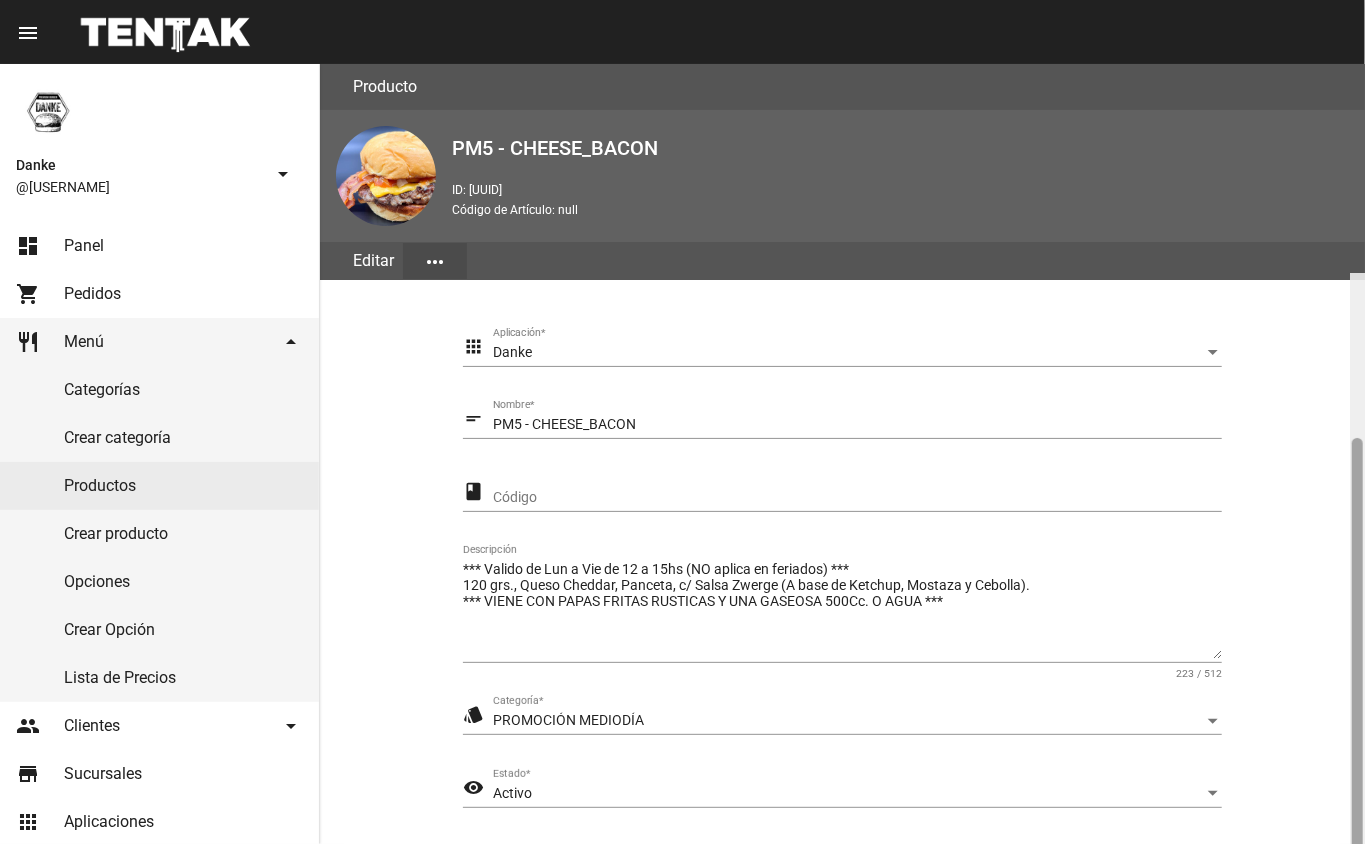 scroll, scrollTop: 209, scrollLeft: 0, axis: vertical 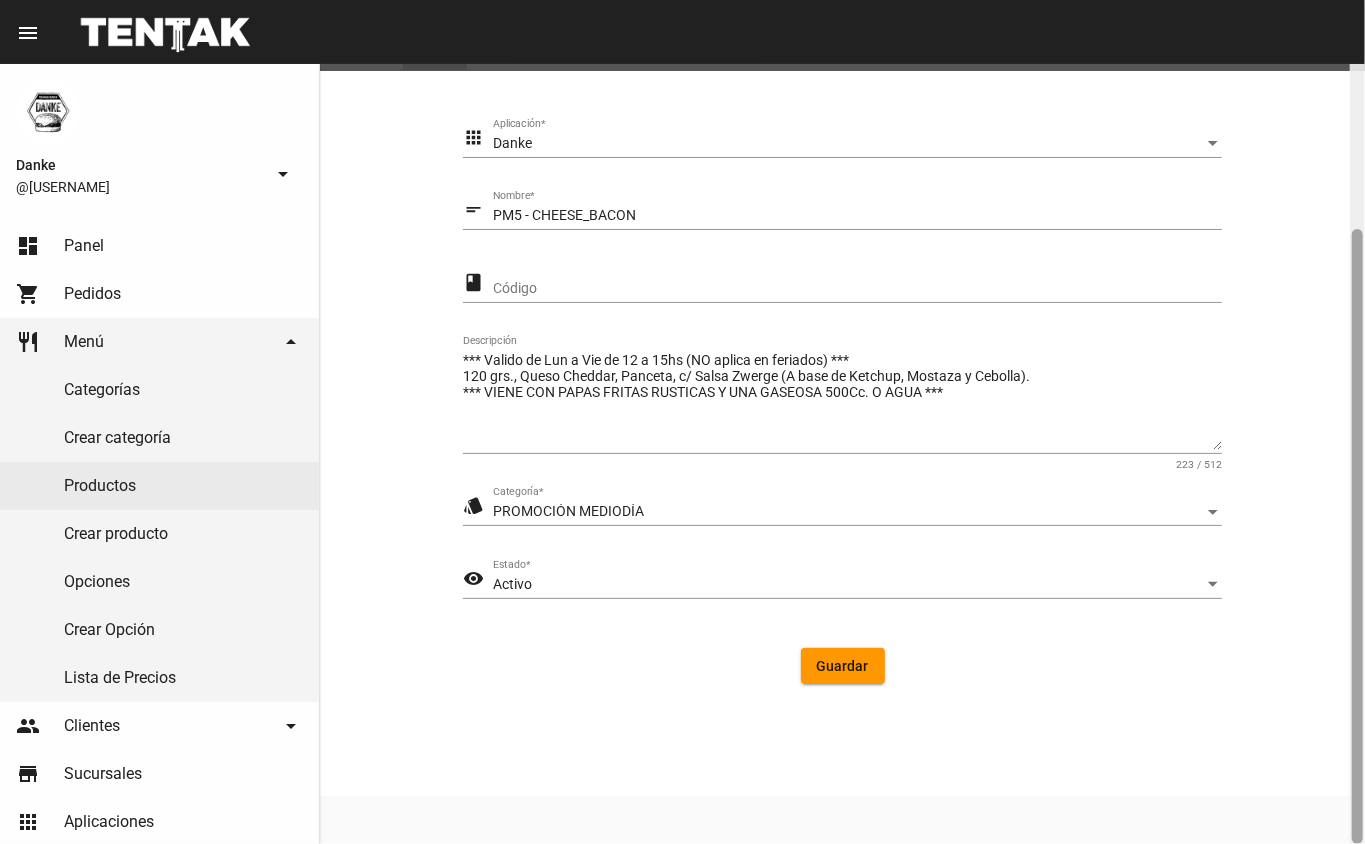 click 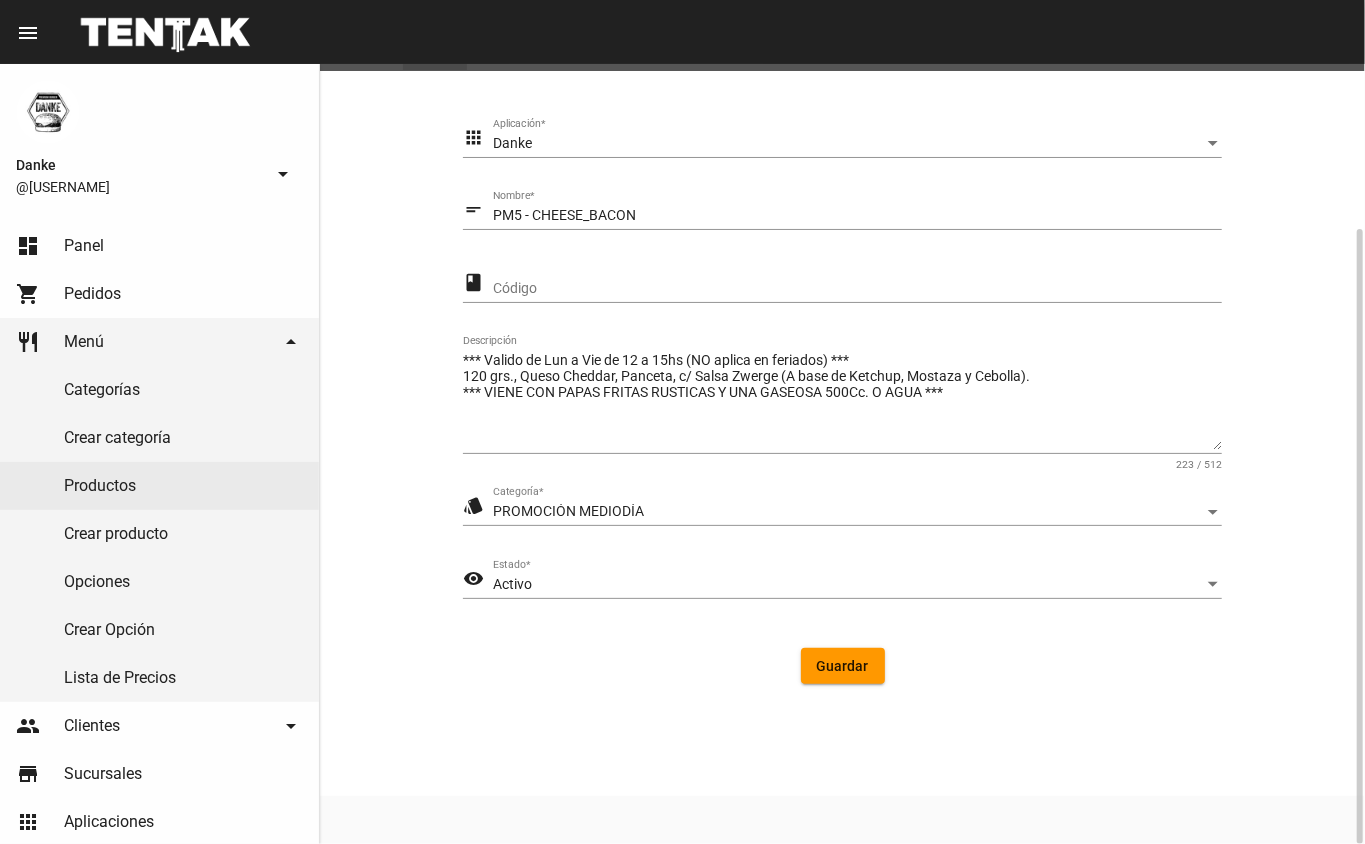 click on "Activo Estado  *" 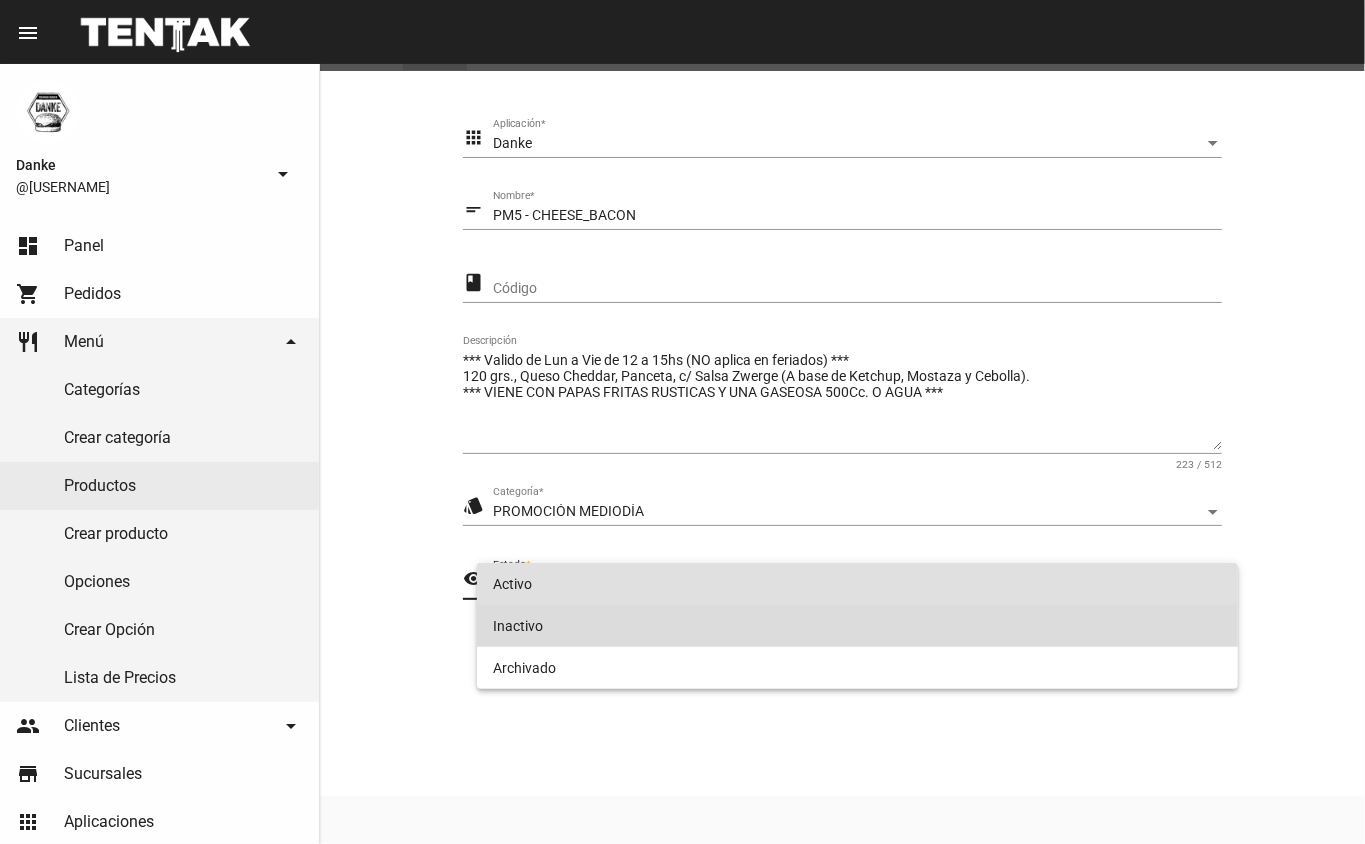 click on "Inactivo" at bounding box center (858, 626) 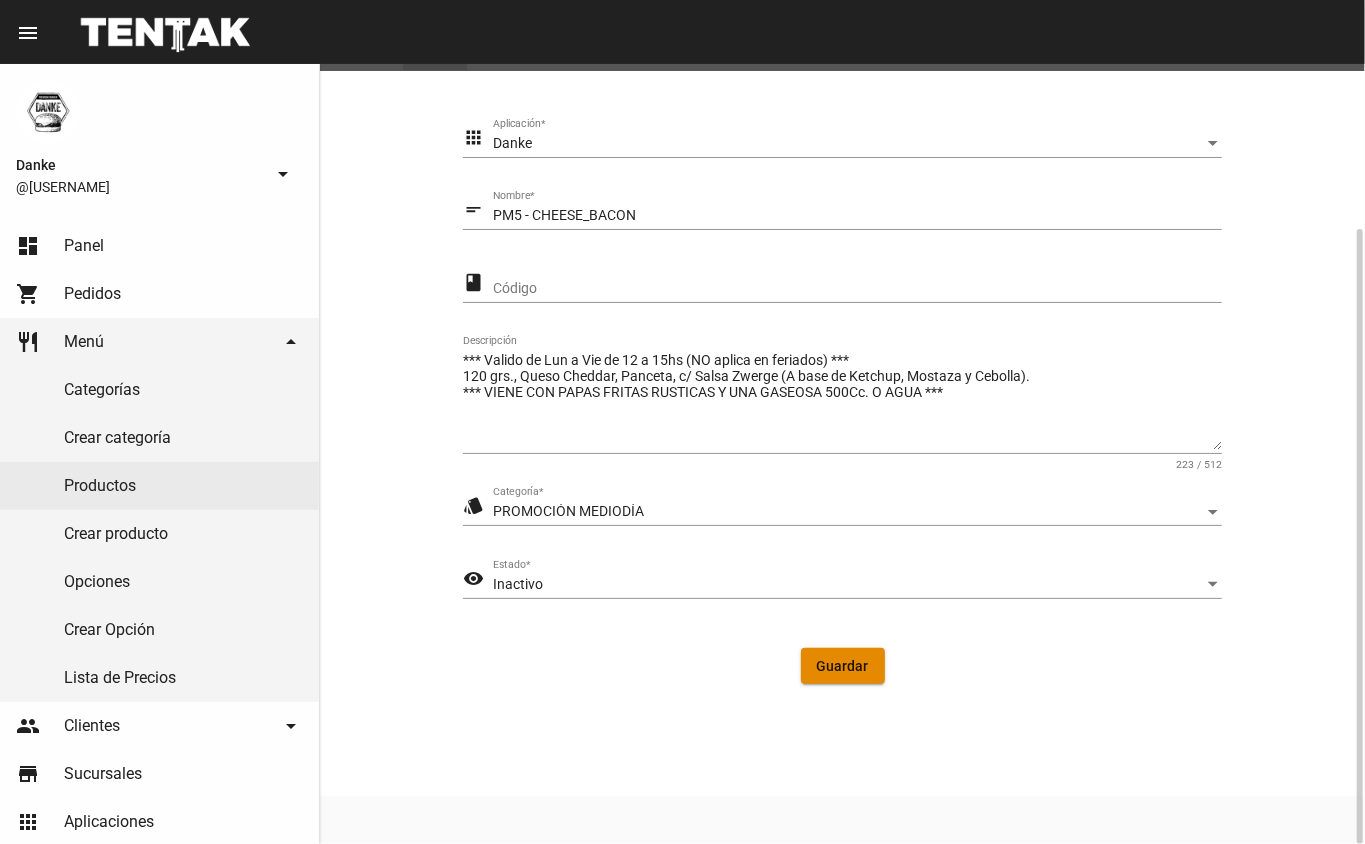 click on "Guardar" 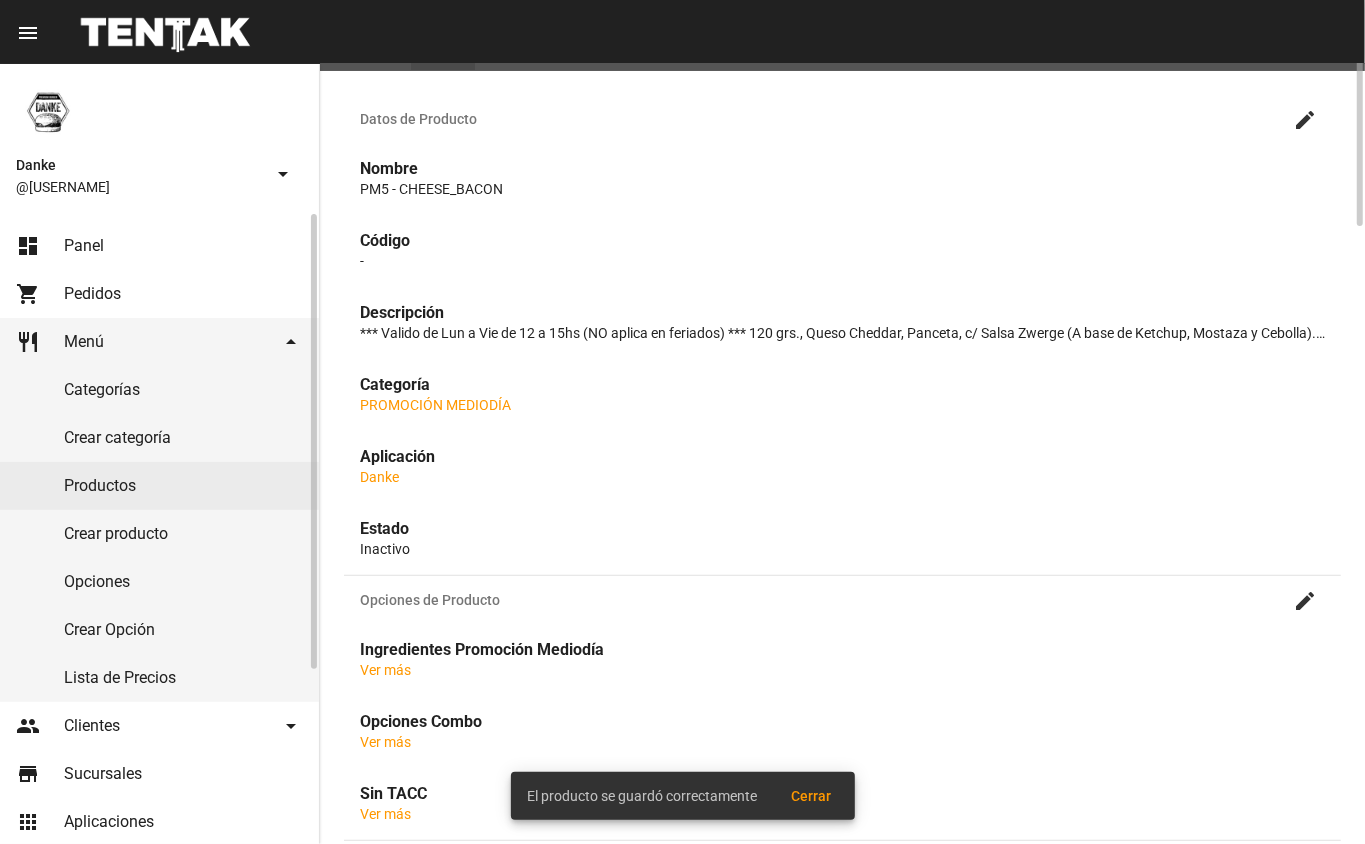 scroll, scrollTop: 0, scrollLeft: 0, axis: both 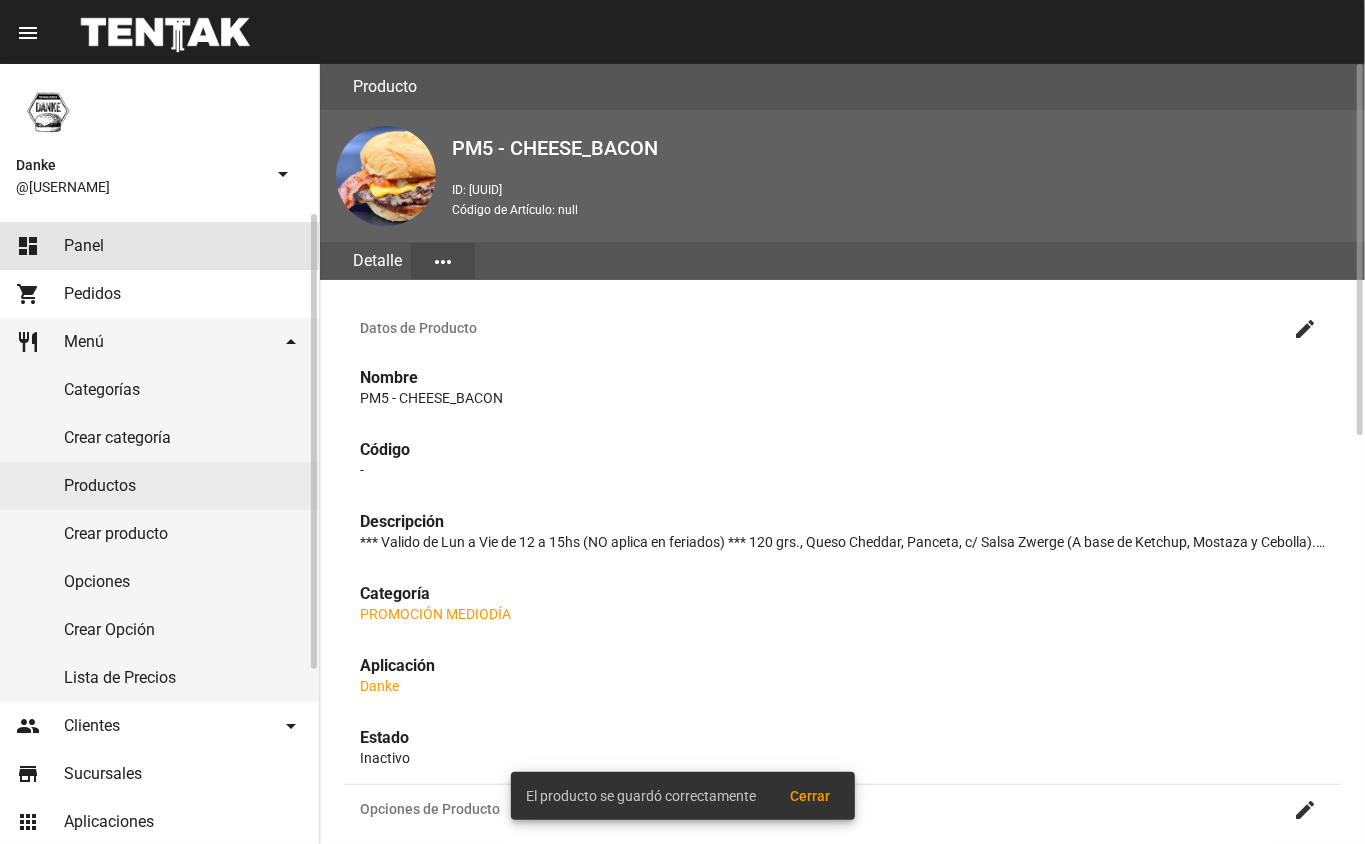 click on "dashboard Panel" 